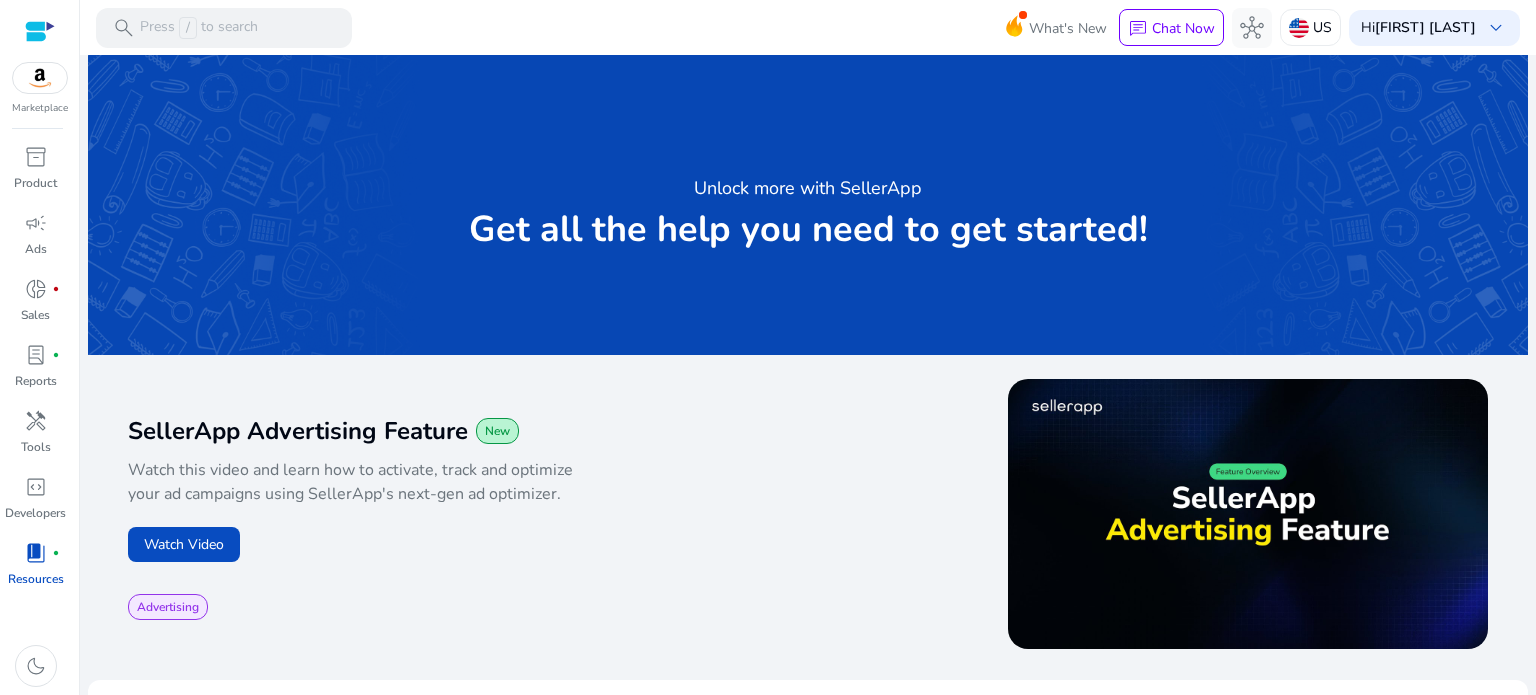 scroll, scrollTop: 0, scrollLeft: 0, axis: both 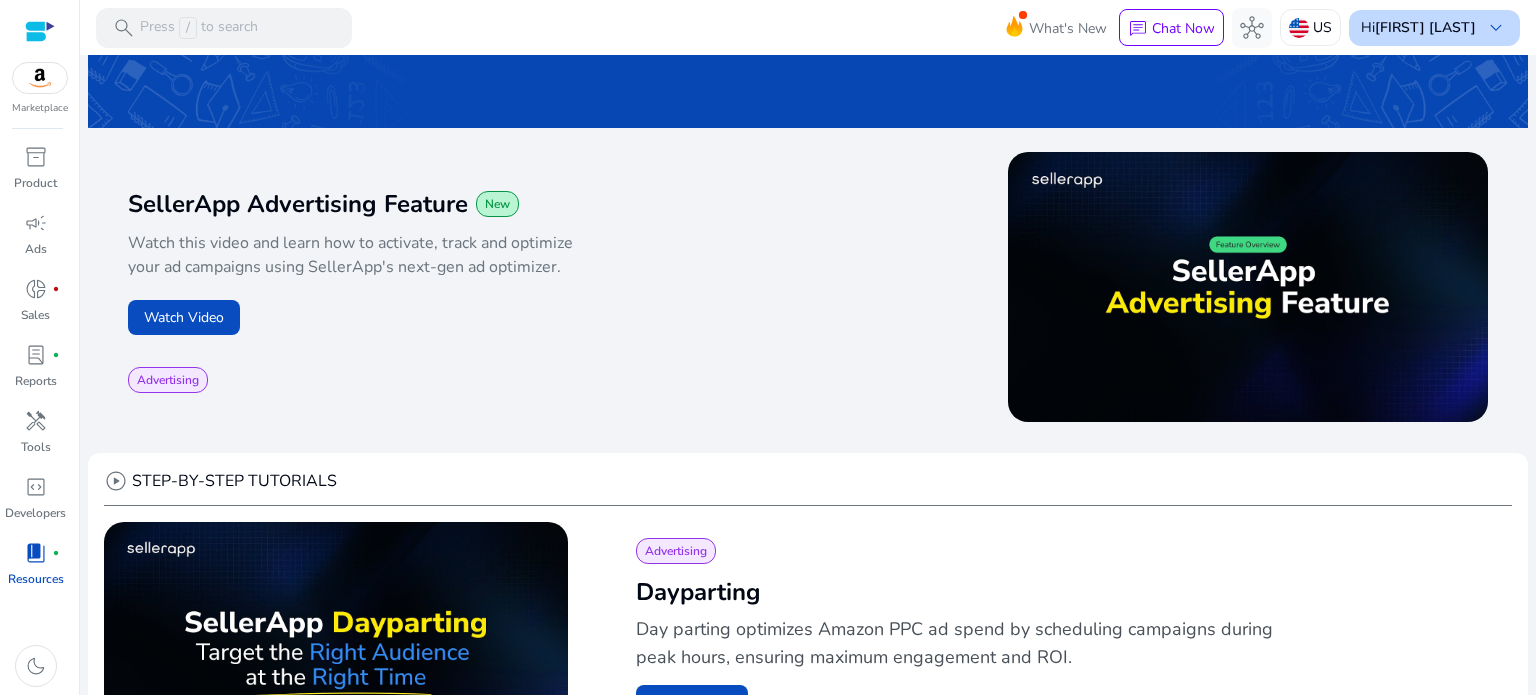 click on "[FIRST] [LAST]" at bounding box center [1425, 27] 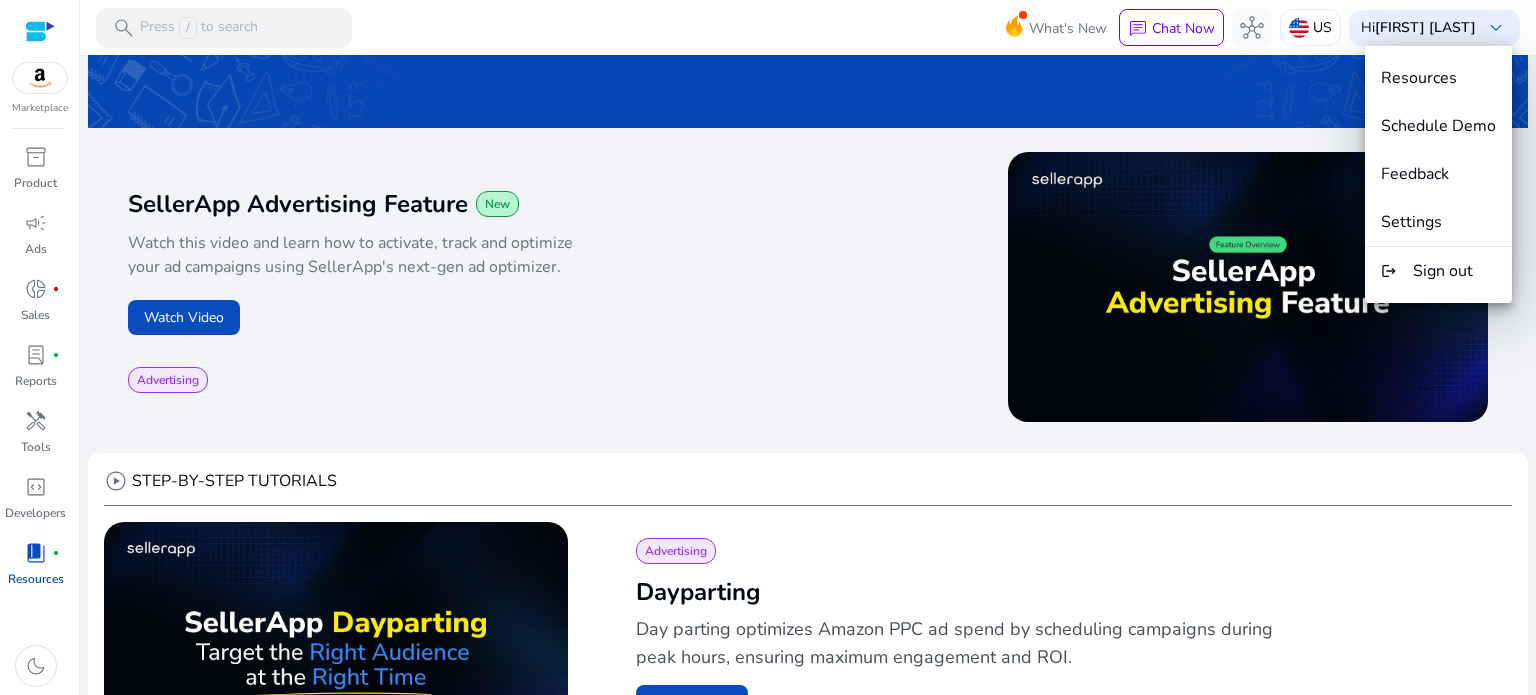 click at bounding box center (768, 347) 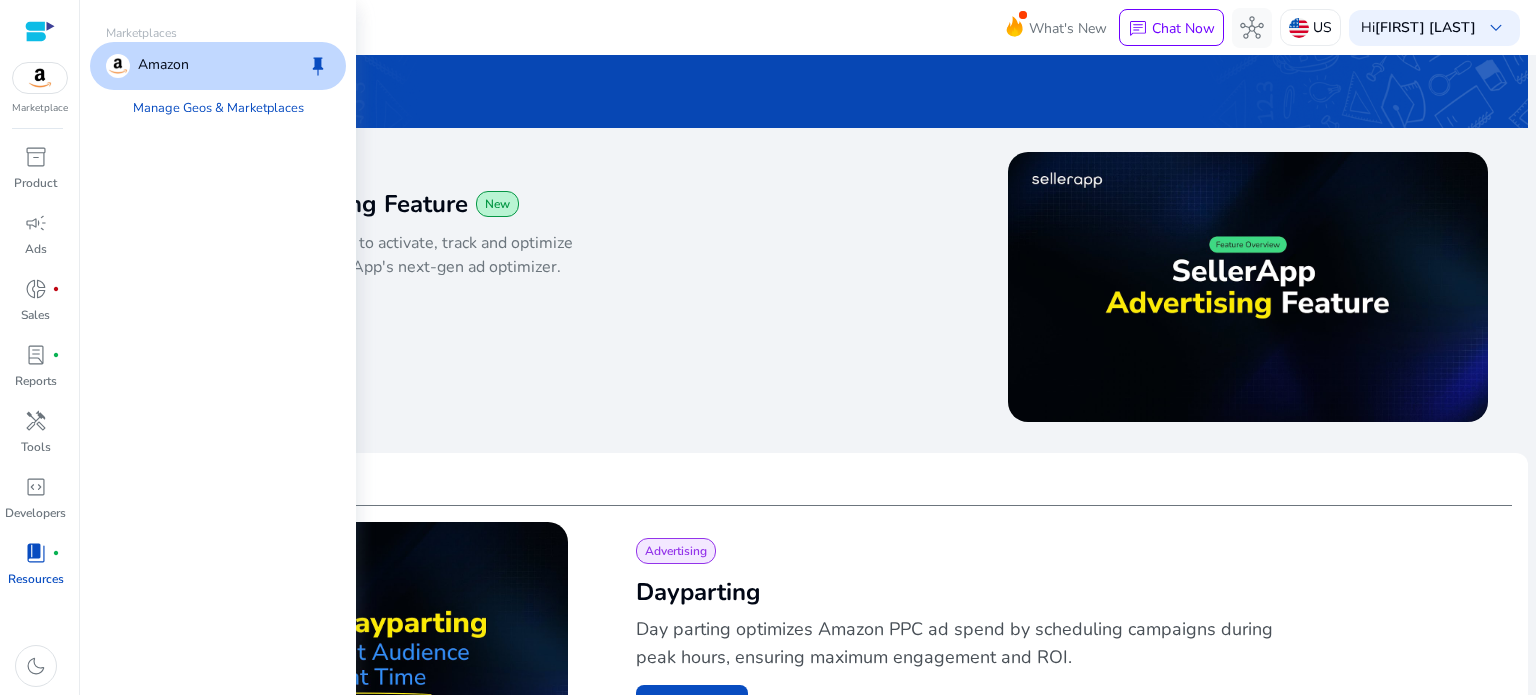 click at bounding box center (40, 78) 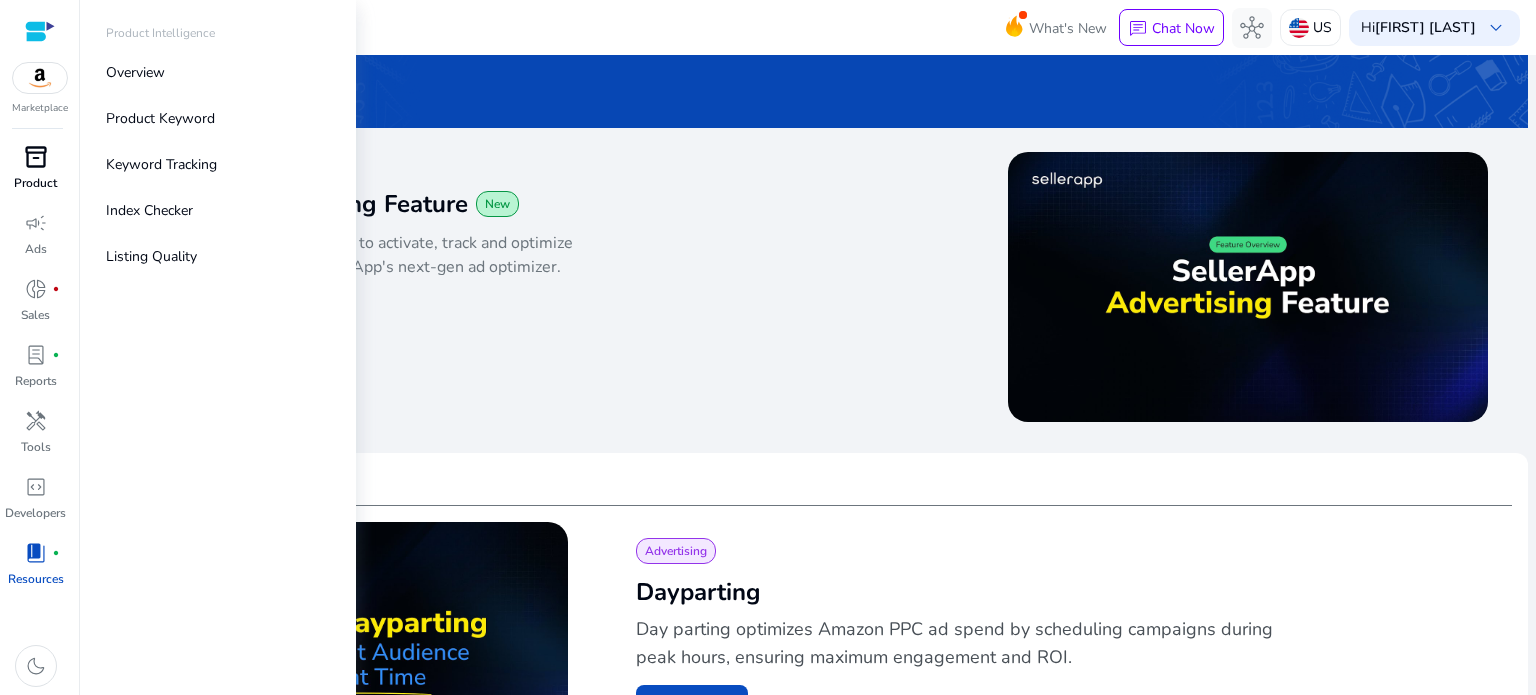 click on "inventory_2" at bounding box center [36, 157] 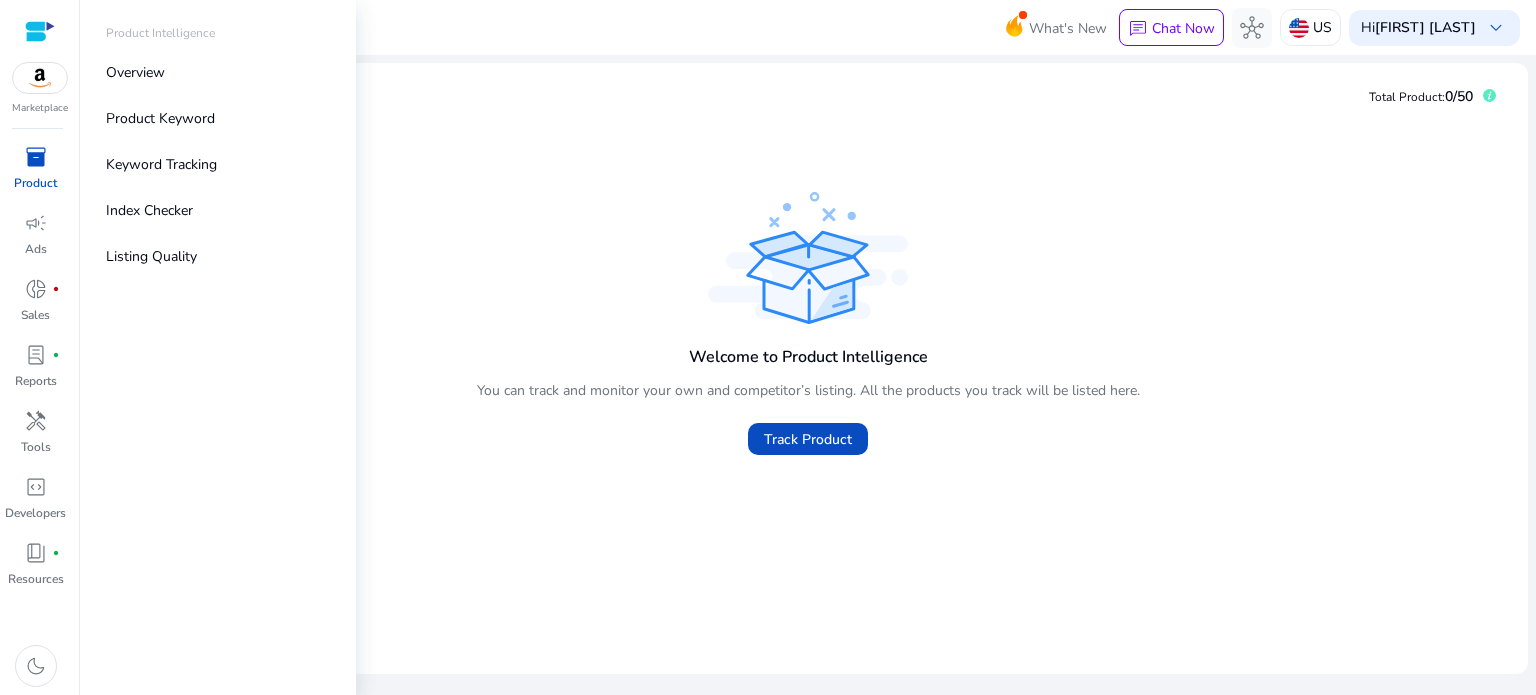scroll, scrollTop: 0, scrollLeft: 0, axis: both 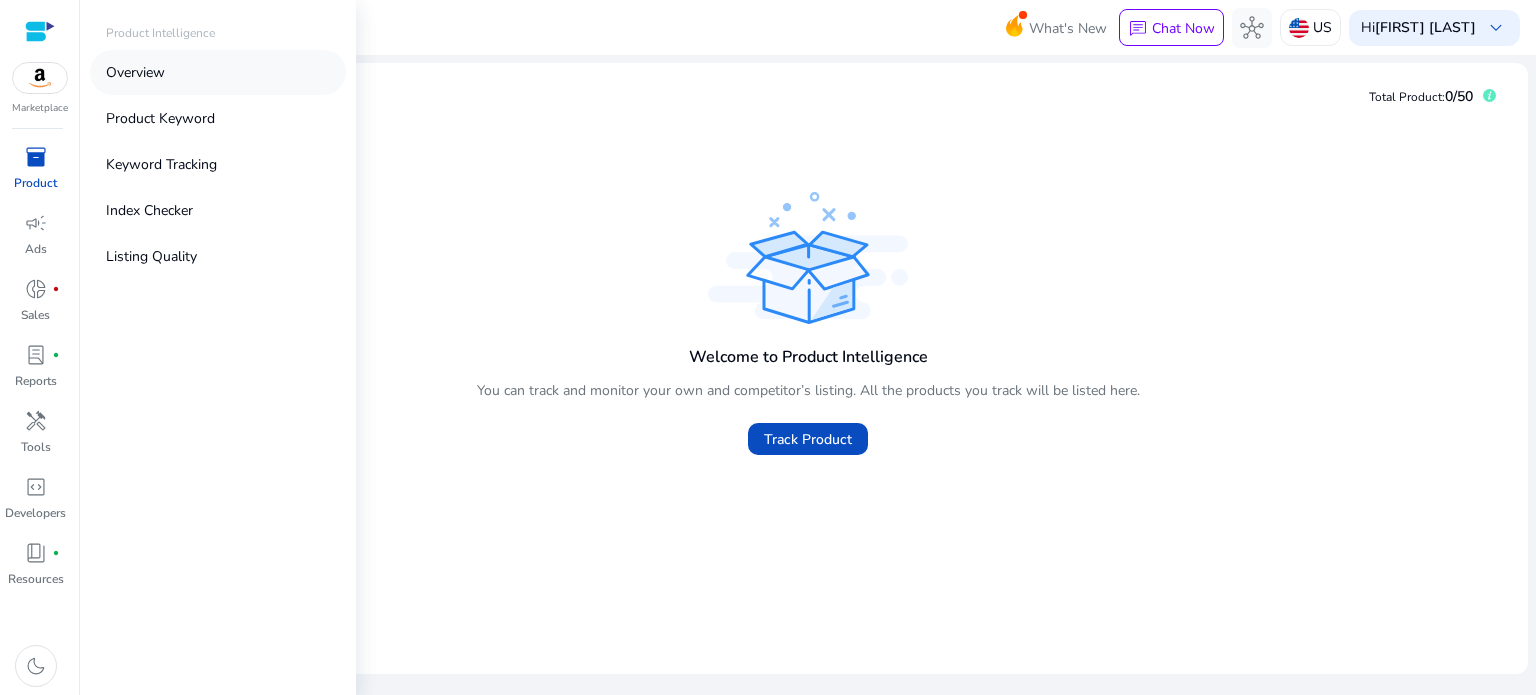 click on "Overview" at bounding box center [135, 72] 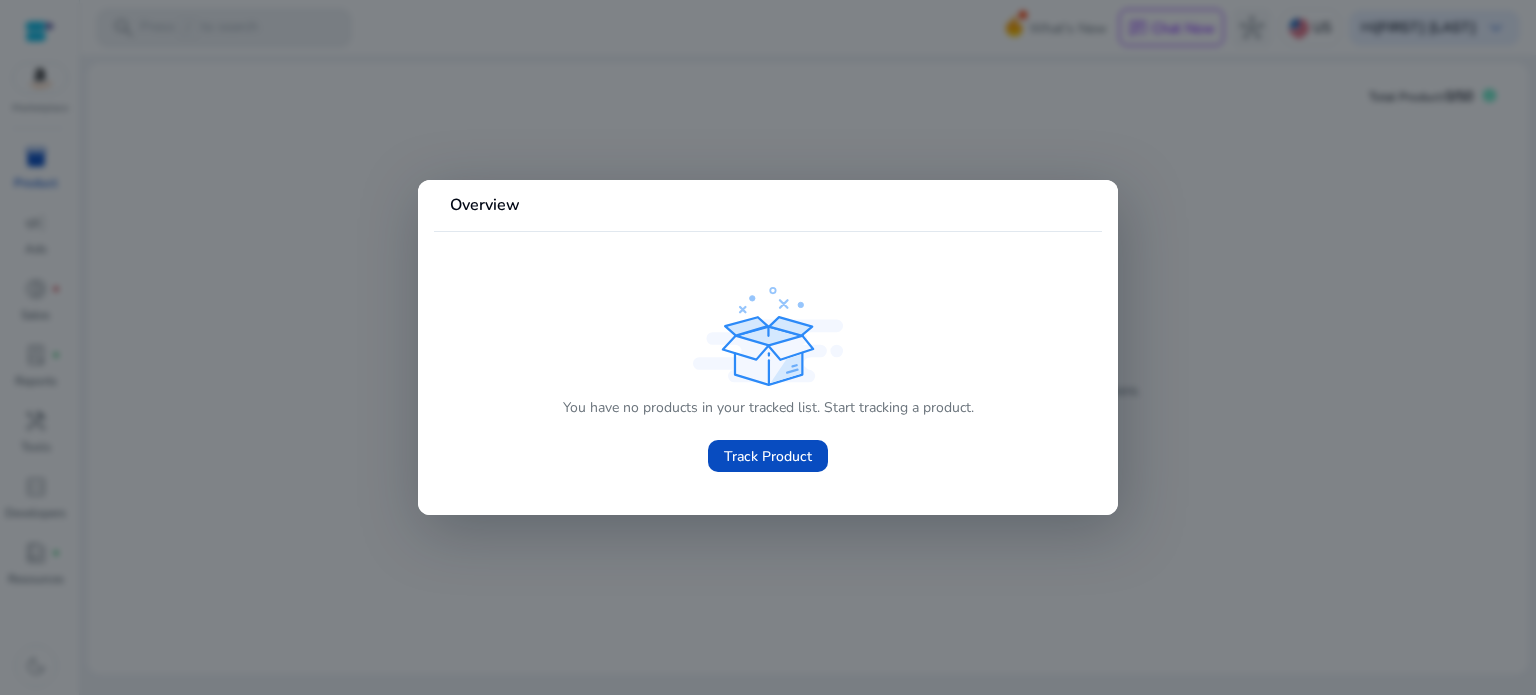 click at bounding box center [768, 347] 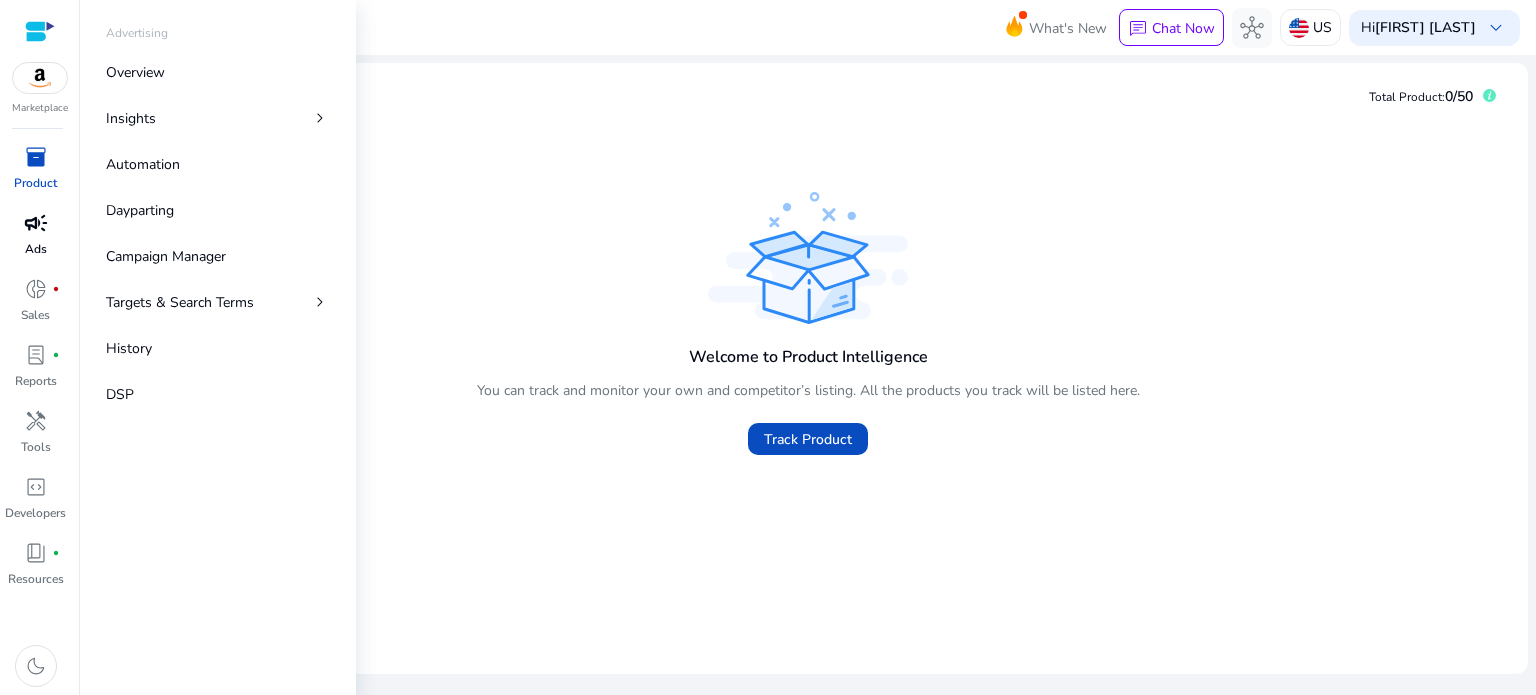 click on "campaign" at bounding box center [36, 223] 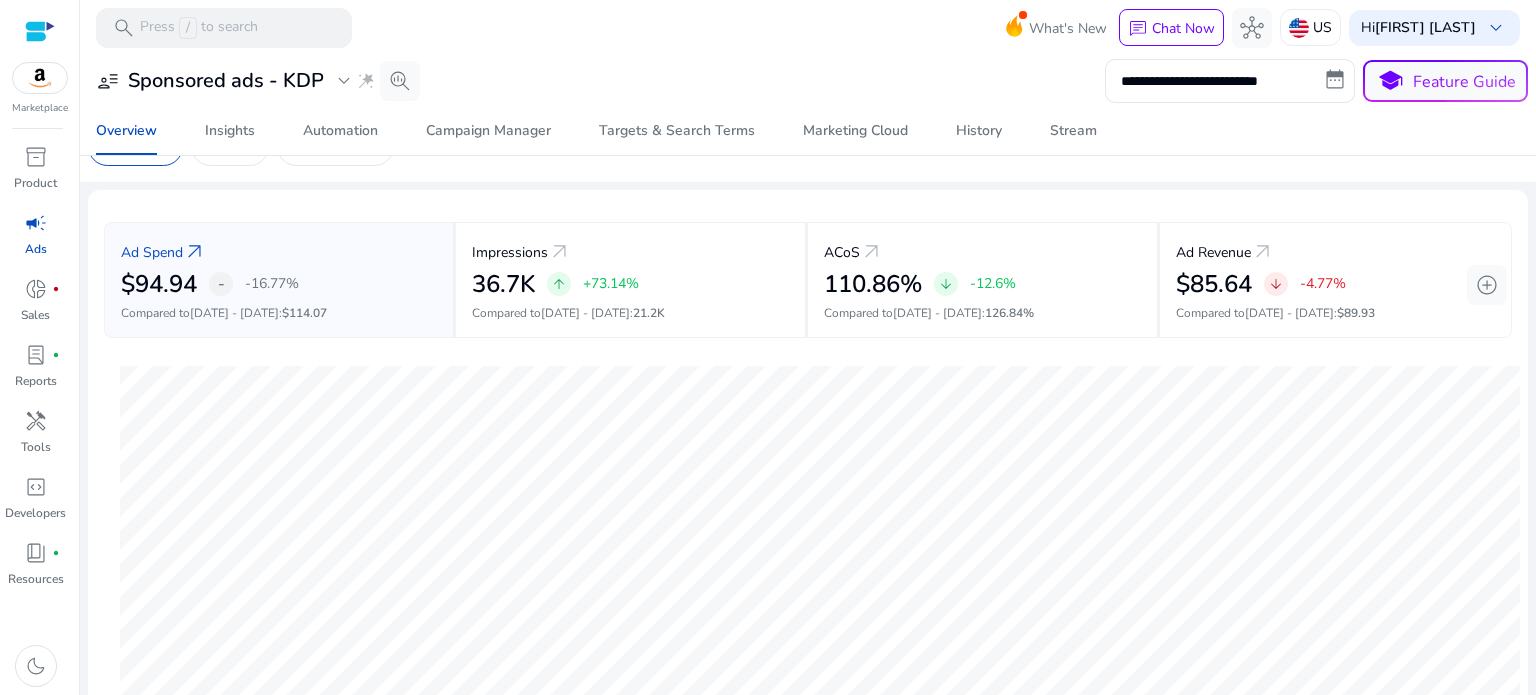 scroll, scrollTop: 0, scrollLeft: 0, axis: both 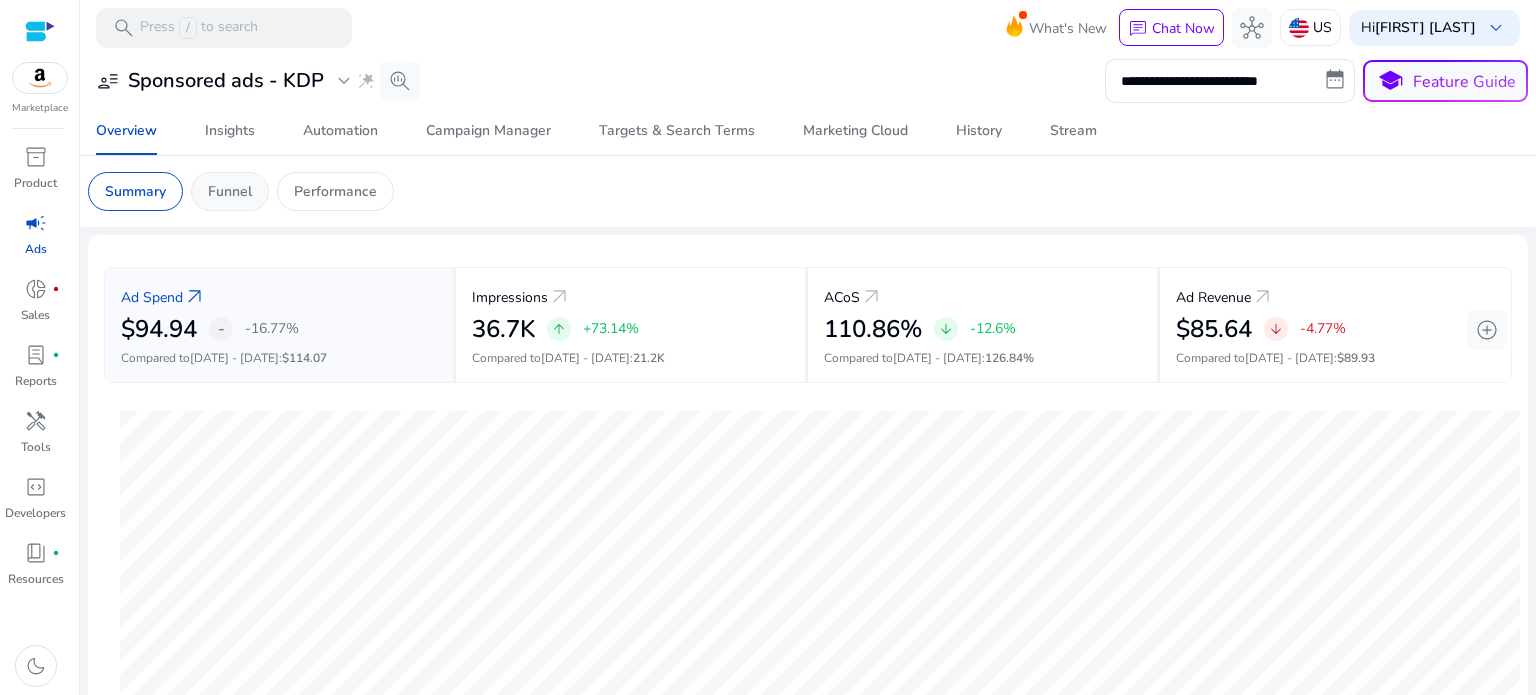 click on "Funnel" 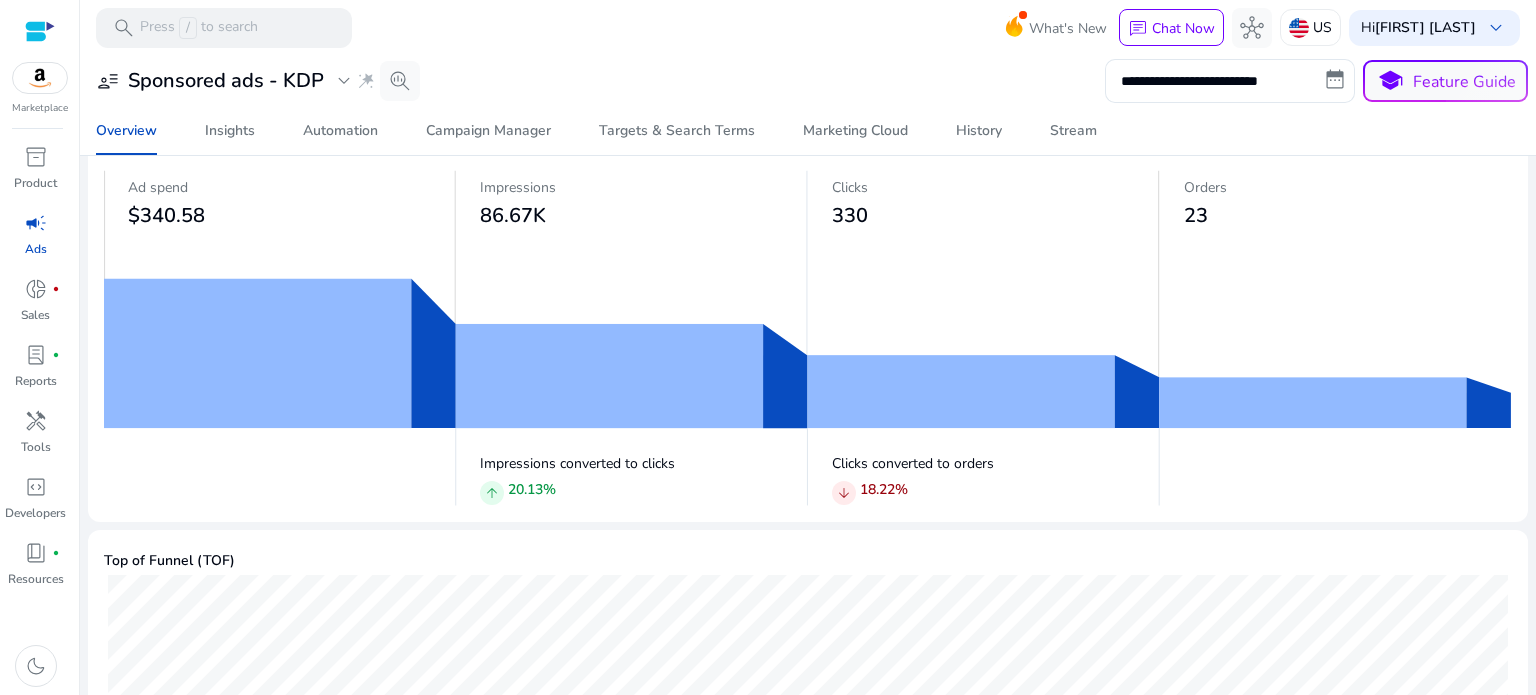 scroll, scrollTop: 0, scrollLeft: 0, axis: both 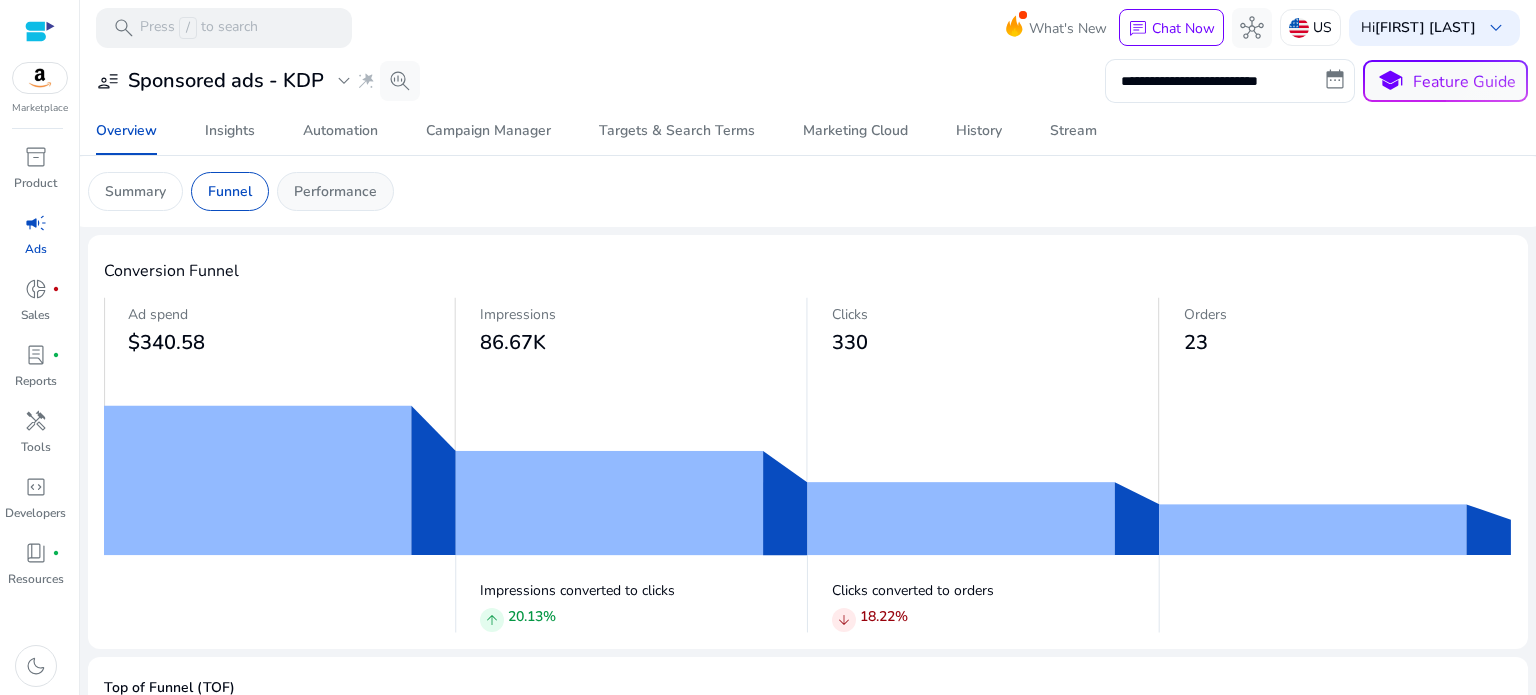 click on "Performance" 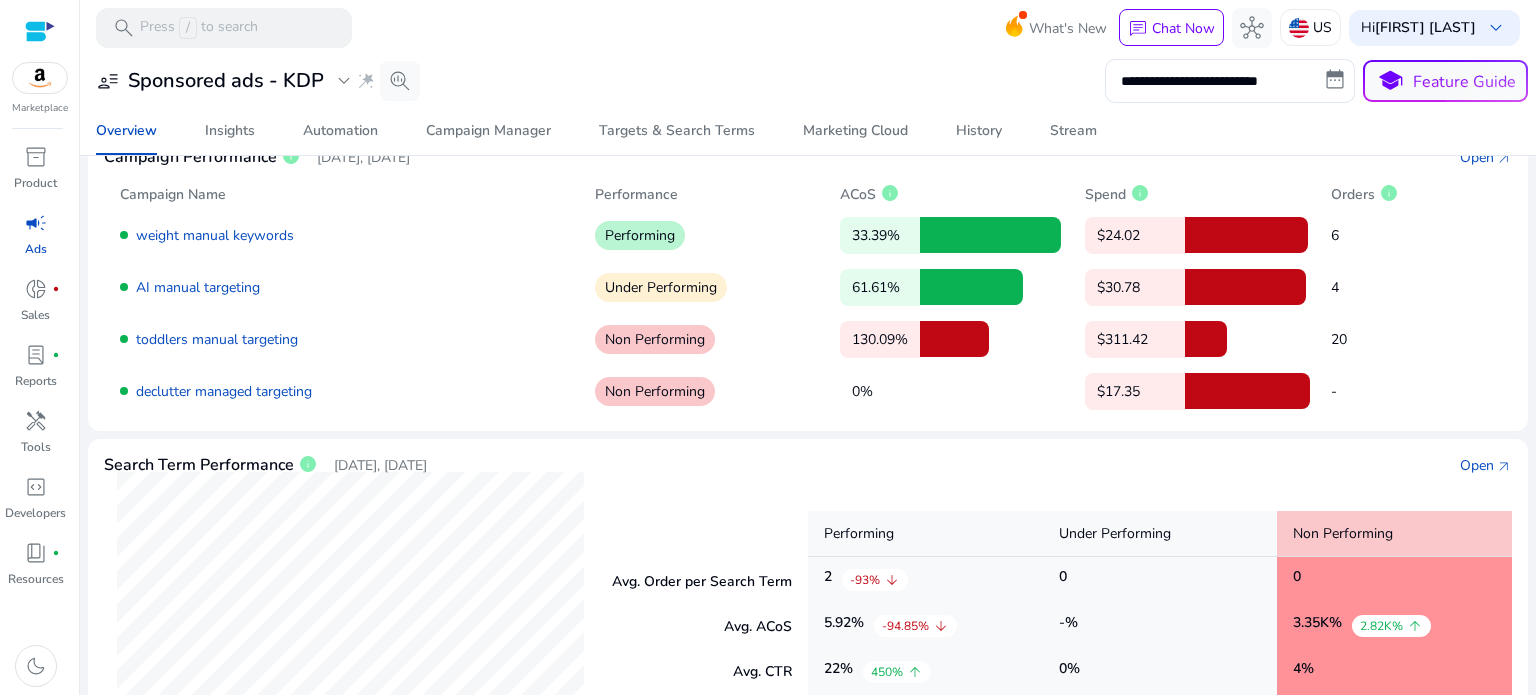 scroll, scrollTop: 0, scrollLeft: 0, axis: both 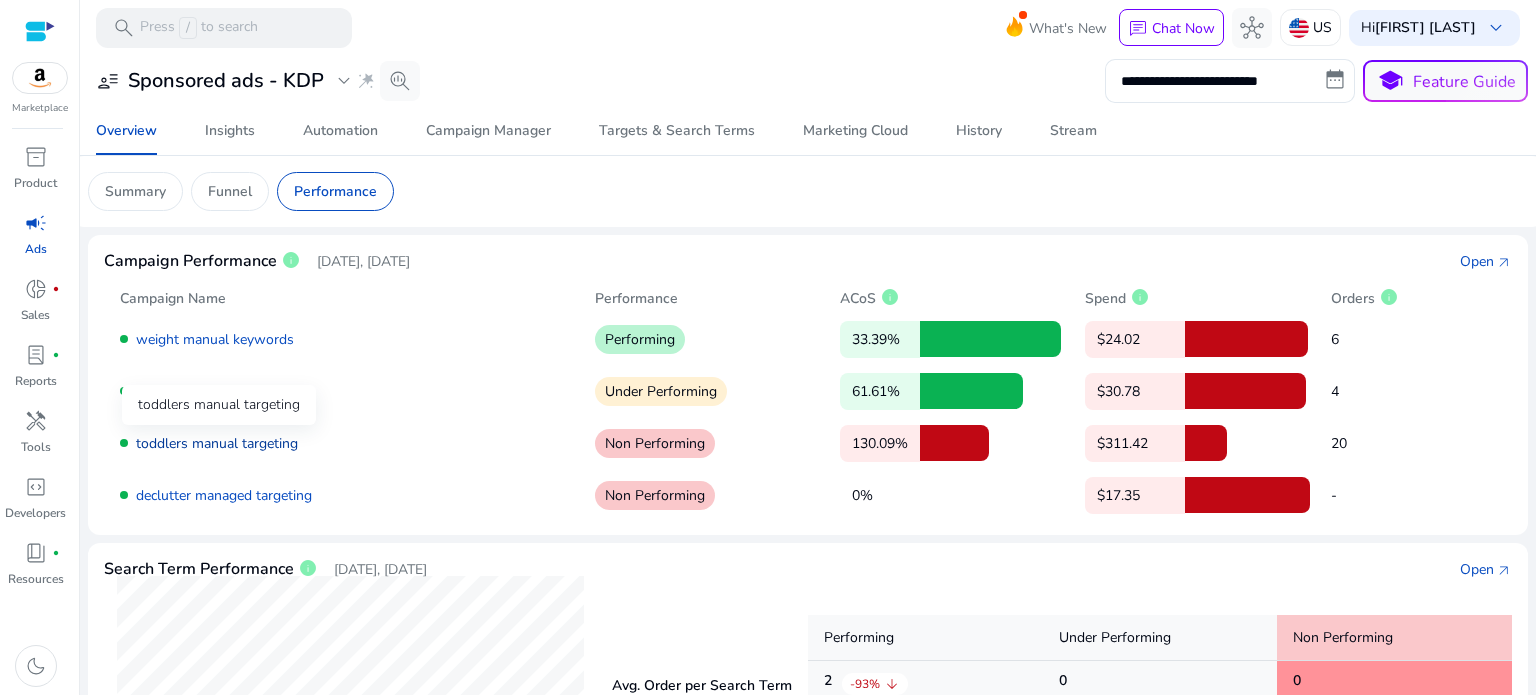 click on "toddlers manual targeting" 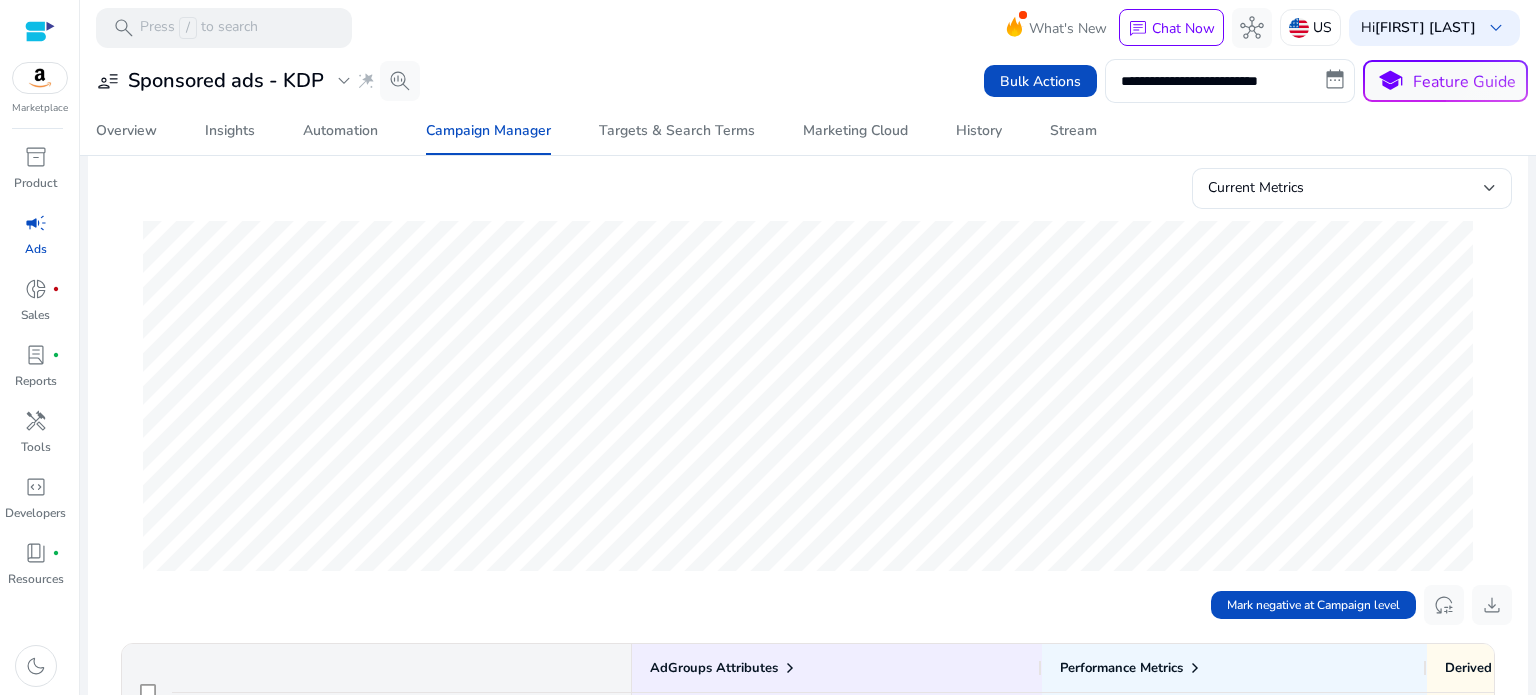 scroll, scrollTop: 0, scrollLeft: 0, axis: both 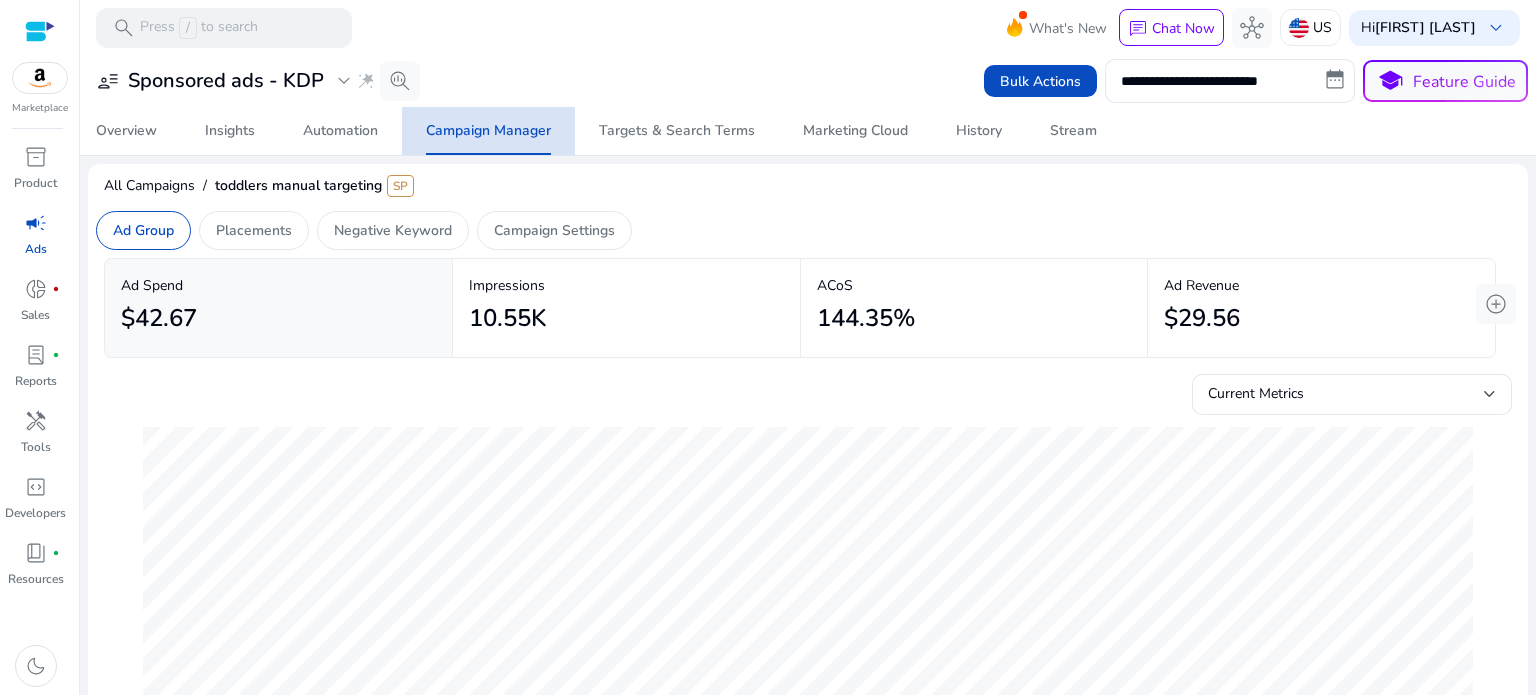 click on "Campaign Manager" at bounding box center [488, 131] 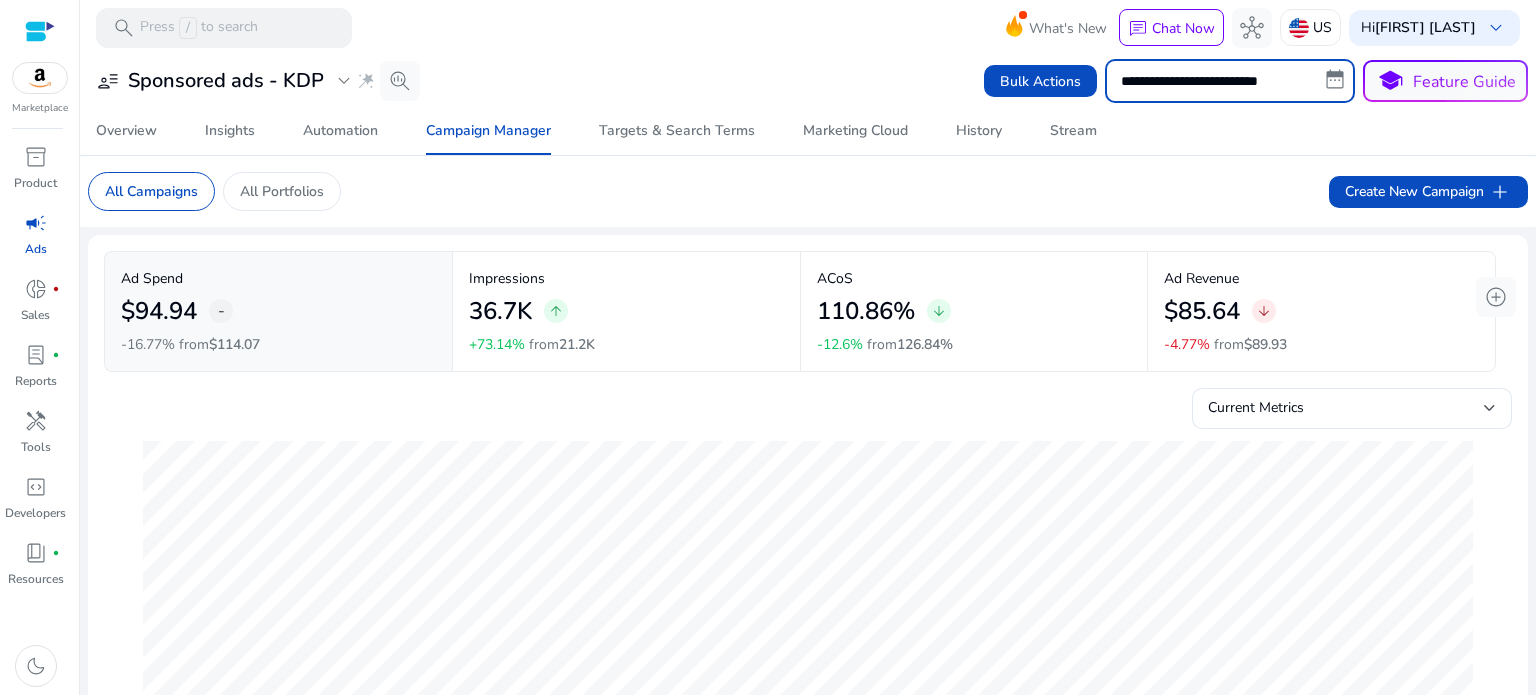 click on "**********" at bounding box center [1230, 81] 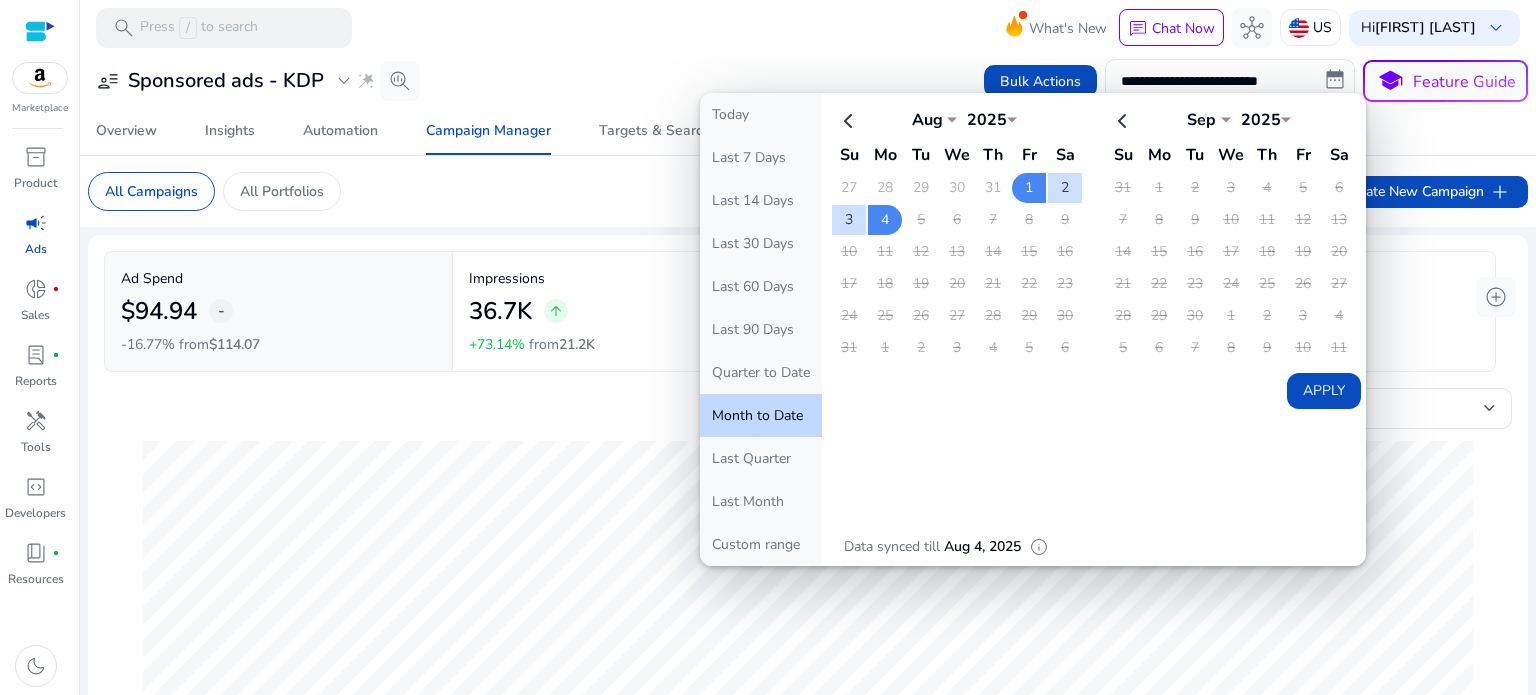 click on "search   Press  /  to search  What's New  chat  Chat Now  hub  US  Hi  Pauline Isaksen  keyboard_arrow_down" at bounding box center [808, 27] 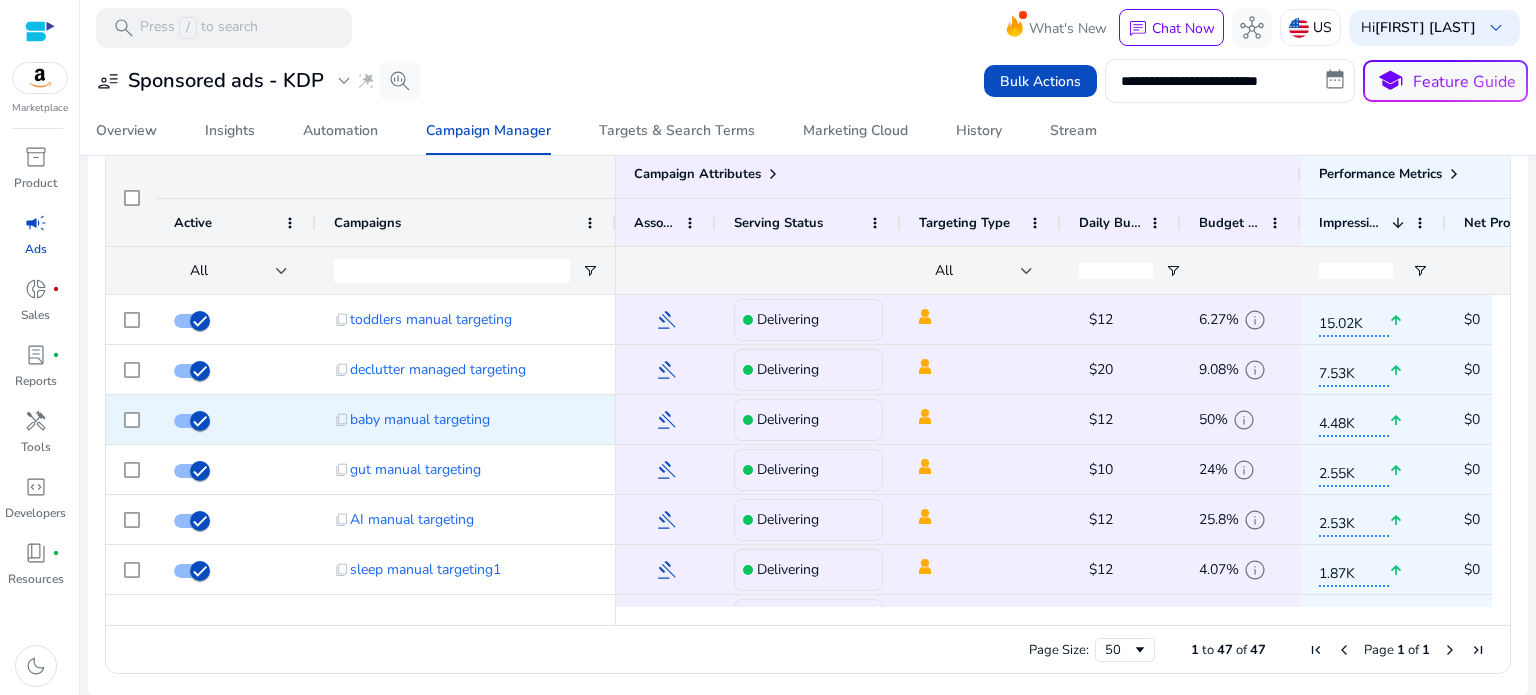 scroll, scrollTop: 1348, scrollLeft: 0, axis: vertical 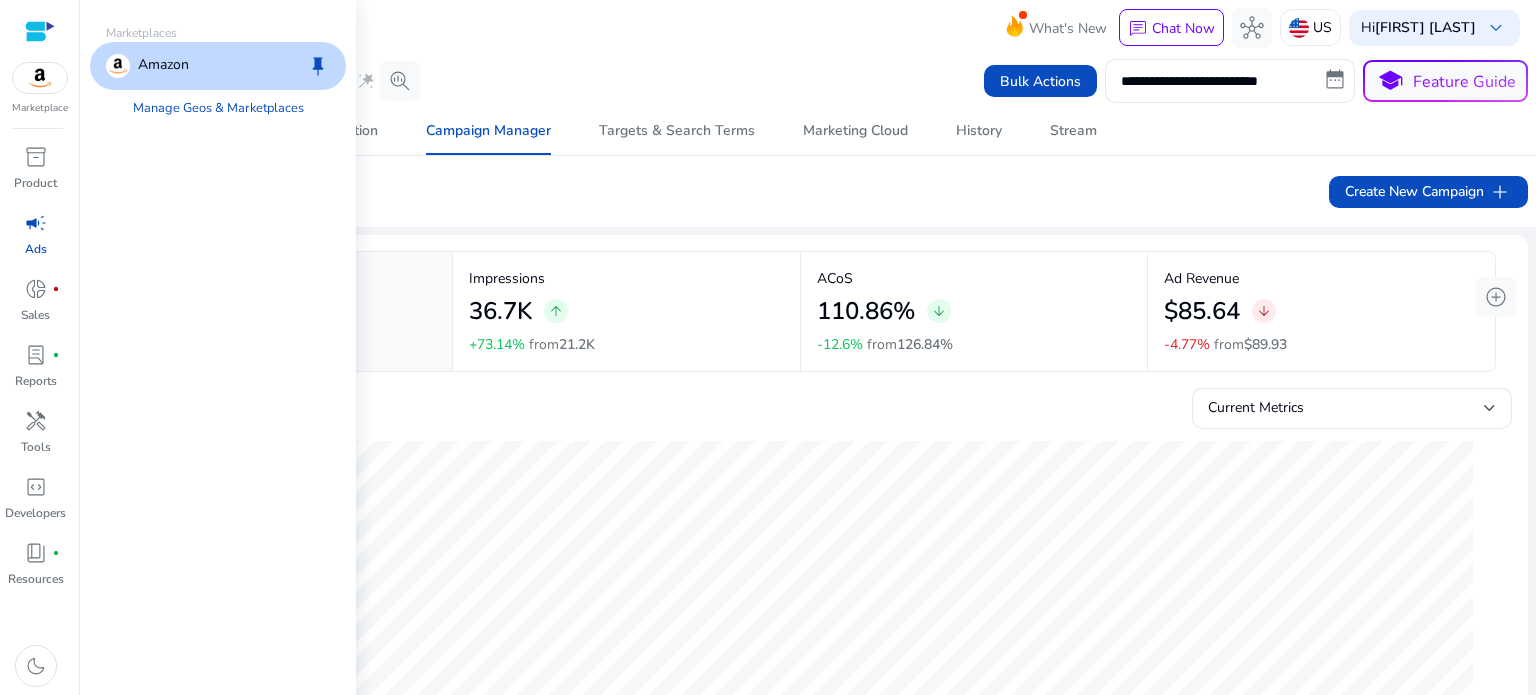 click at bounding box center [40, 78] 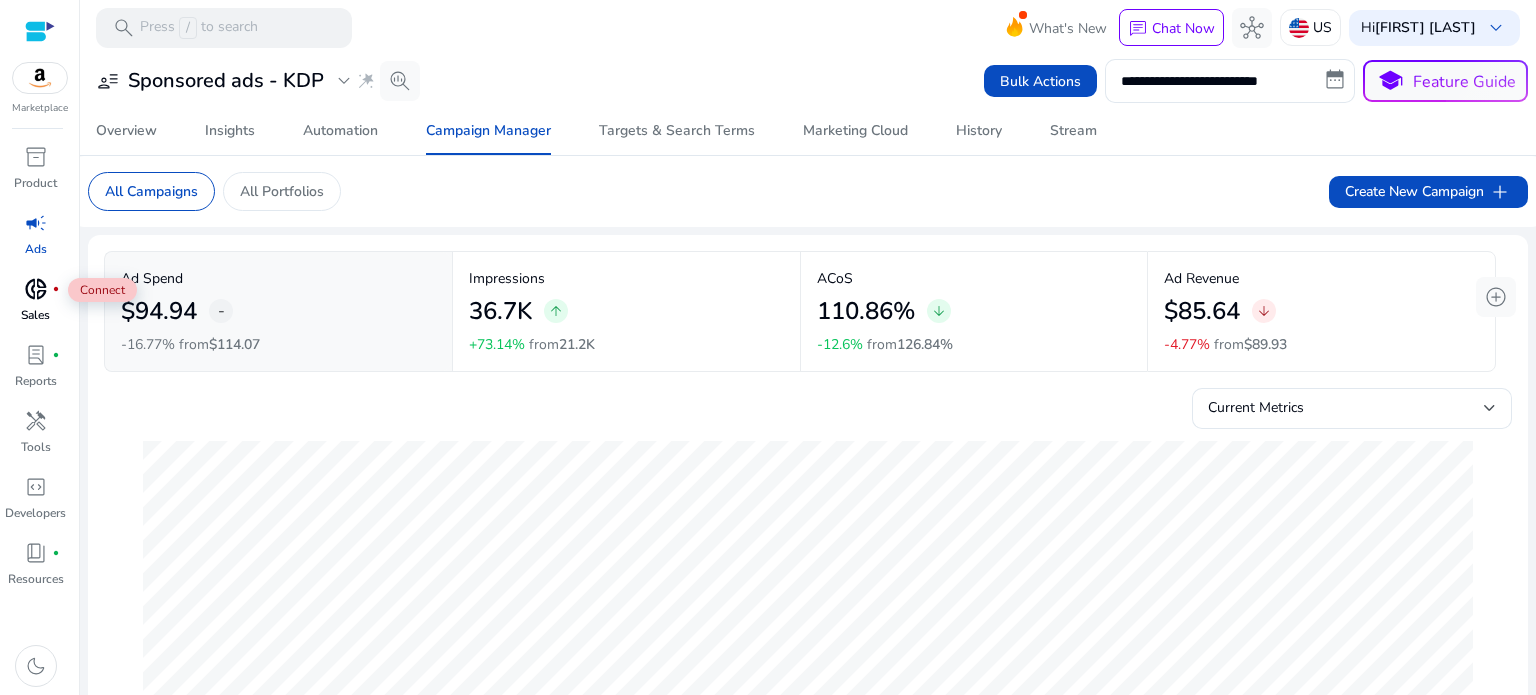 click on "donut_small" at bounding box center [36, 289] 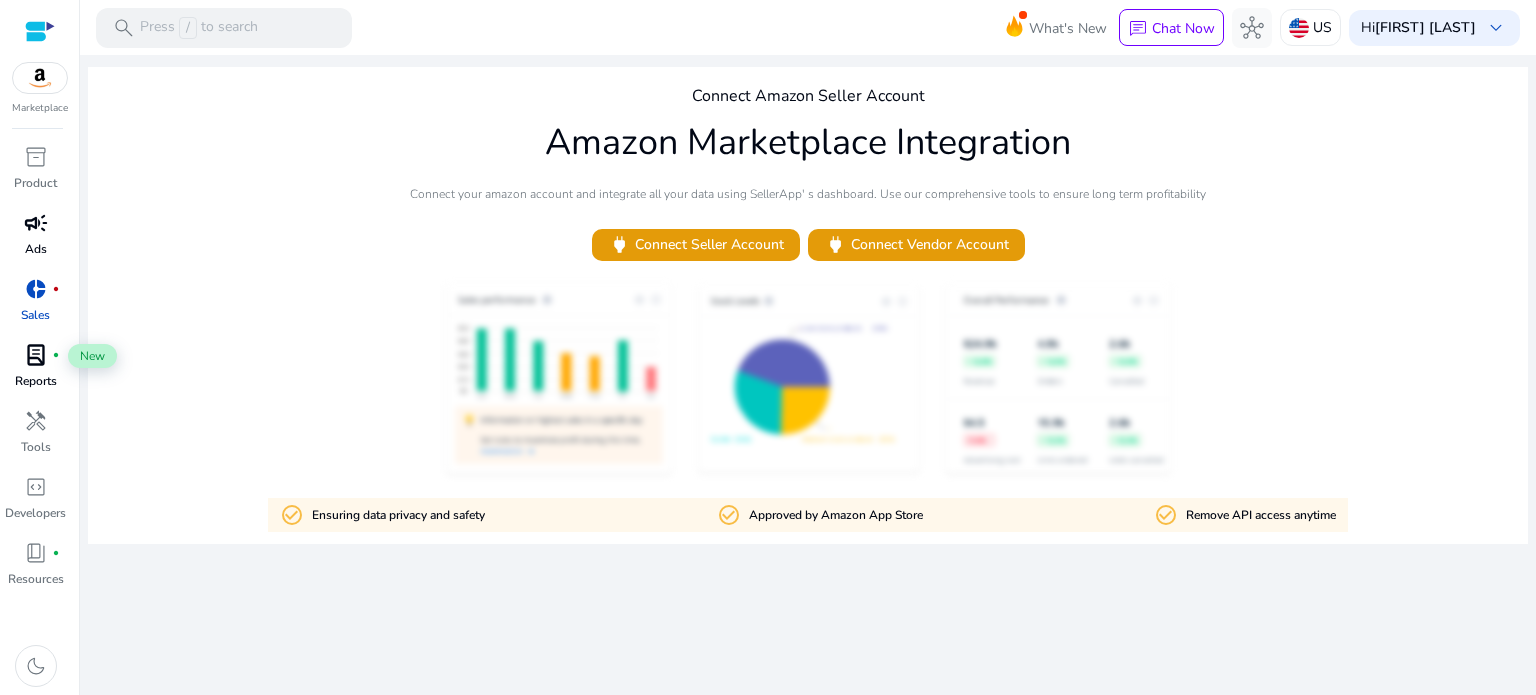 click on "lab_profile" at bounding box center [36, 355] 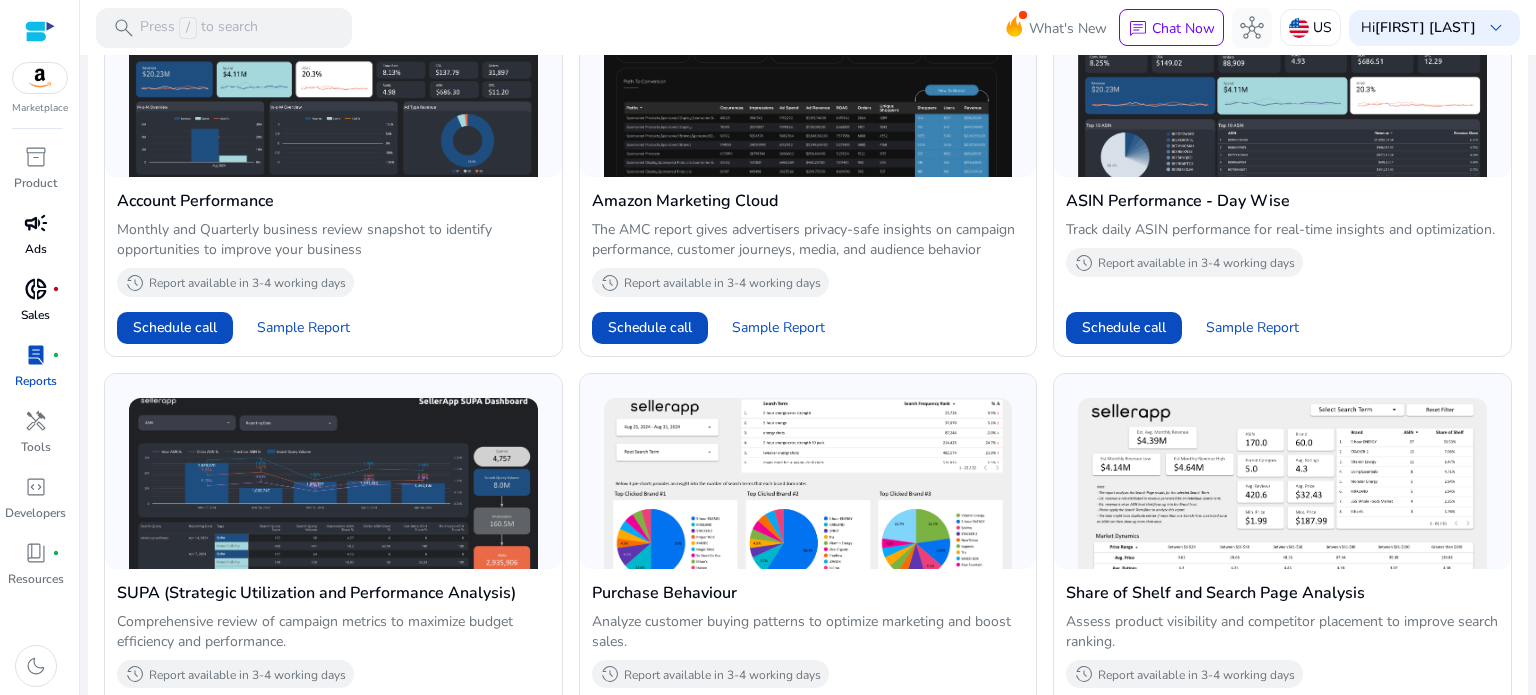 scroll, scrollTop: 648, scrollLeft: 0, axis: vertical 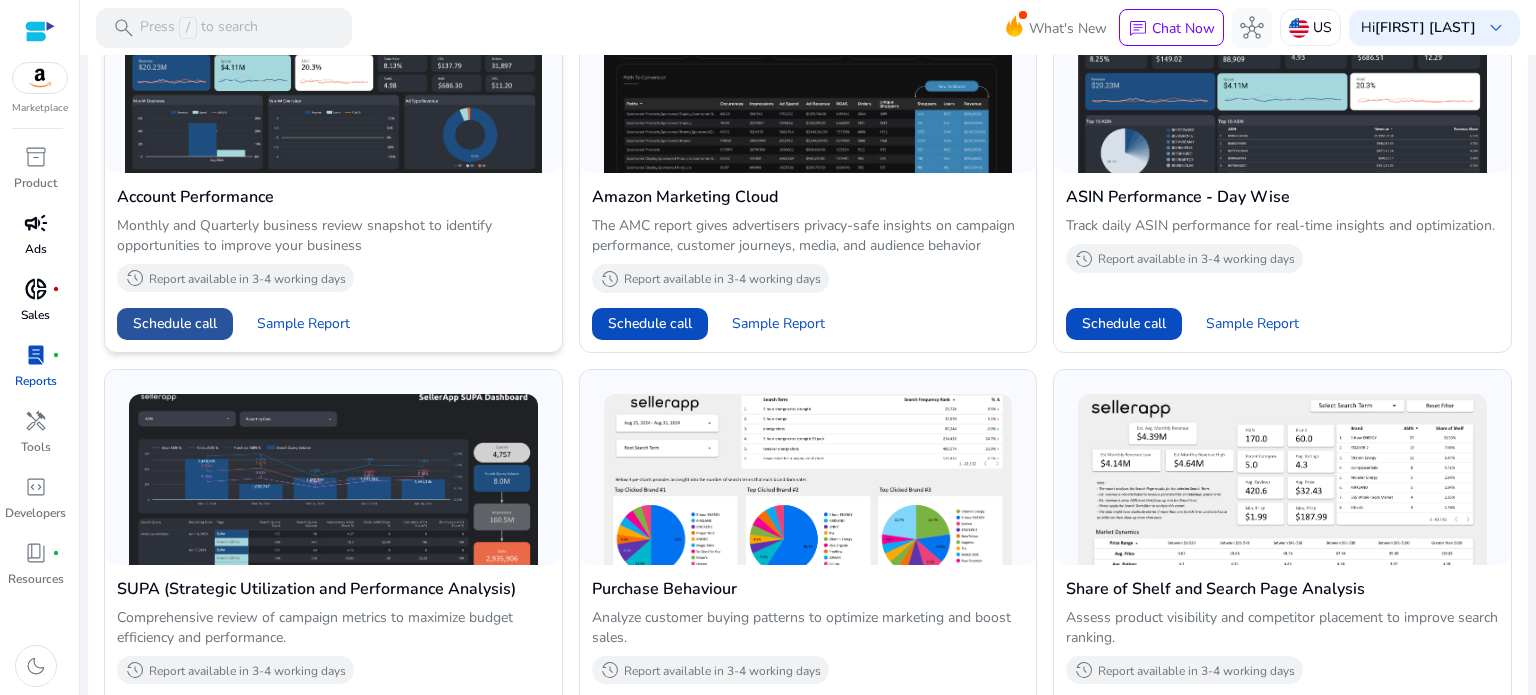 click on "Schedule call" 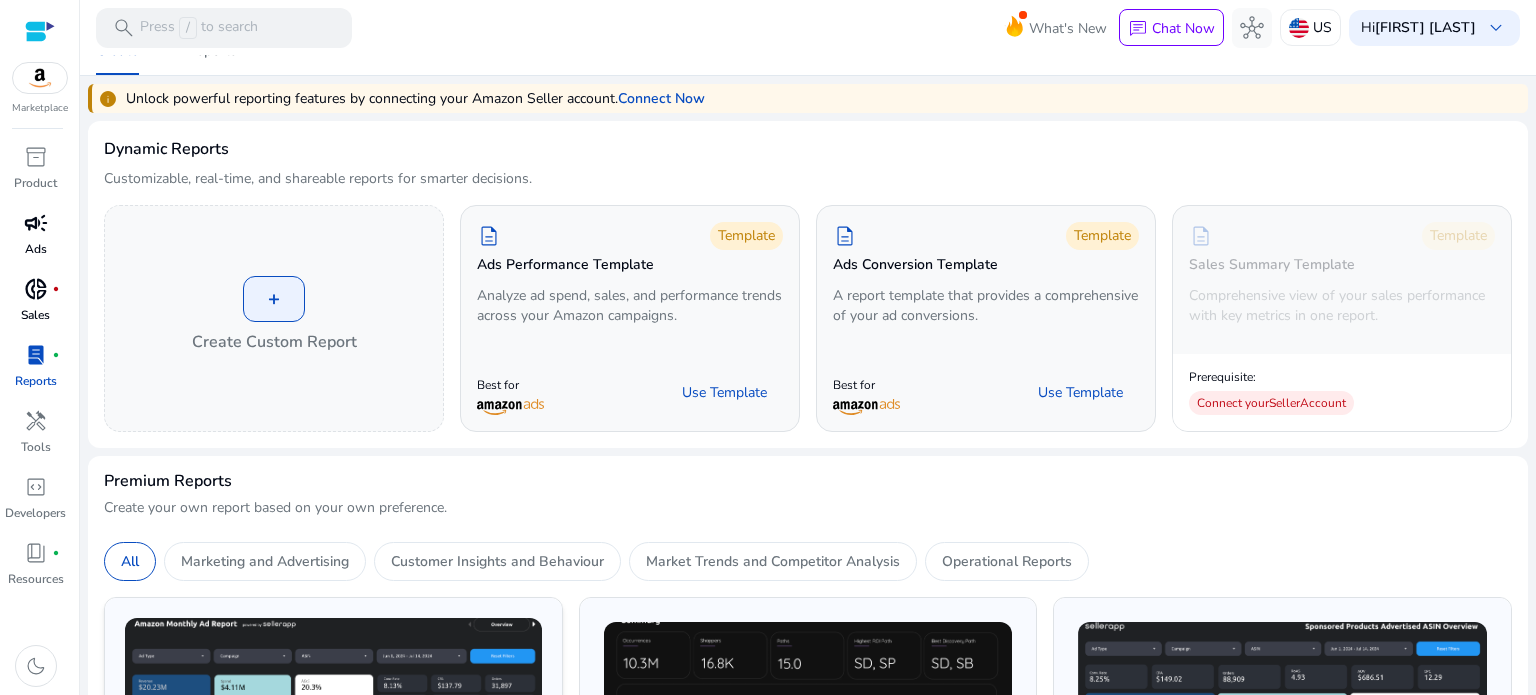 scroll, scrollTop: 0, scrollLeft: 0, axis: both 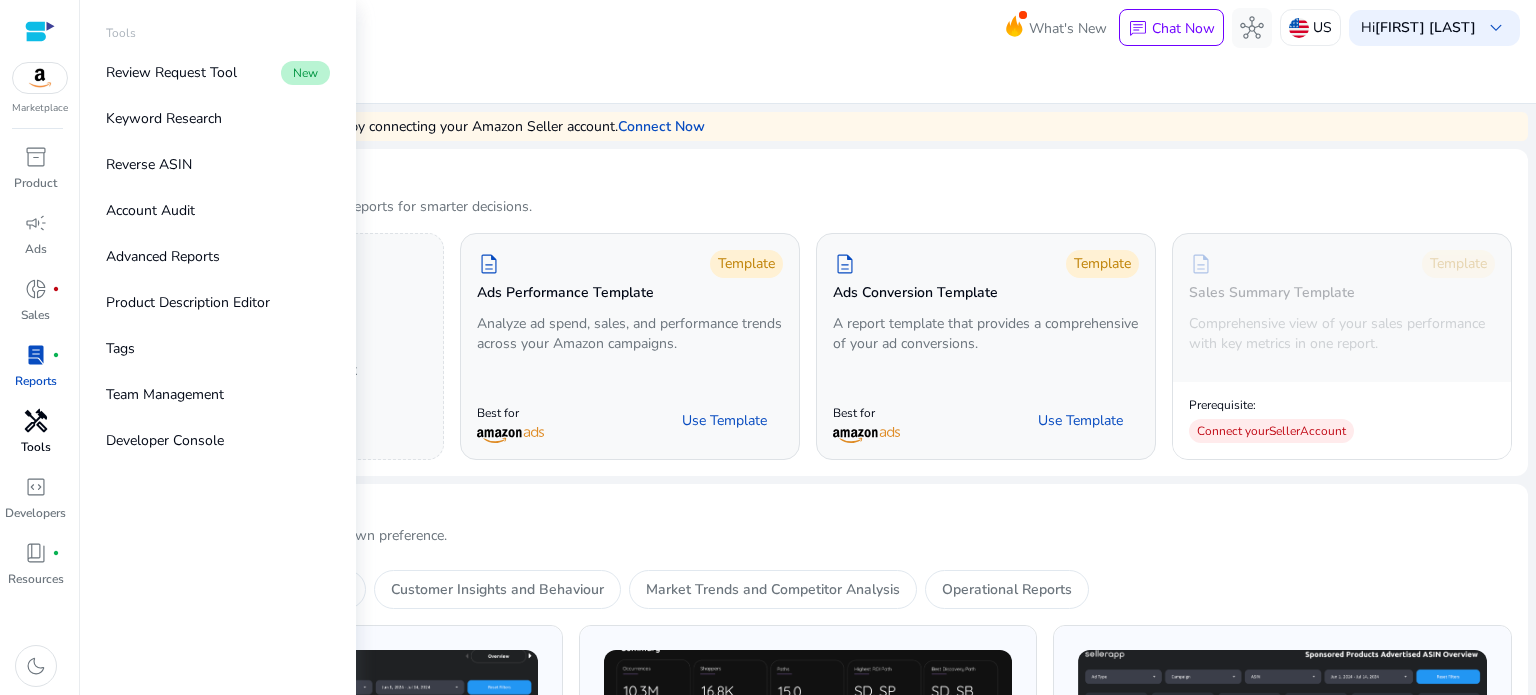 click on "handyman" at bounding box center [36, 421] 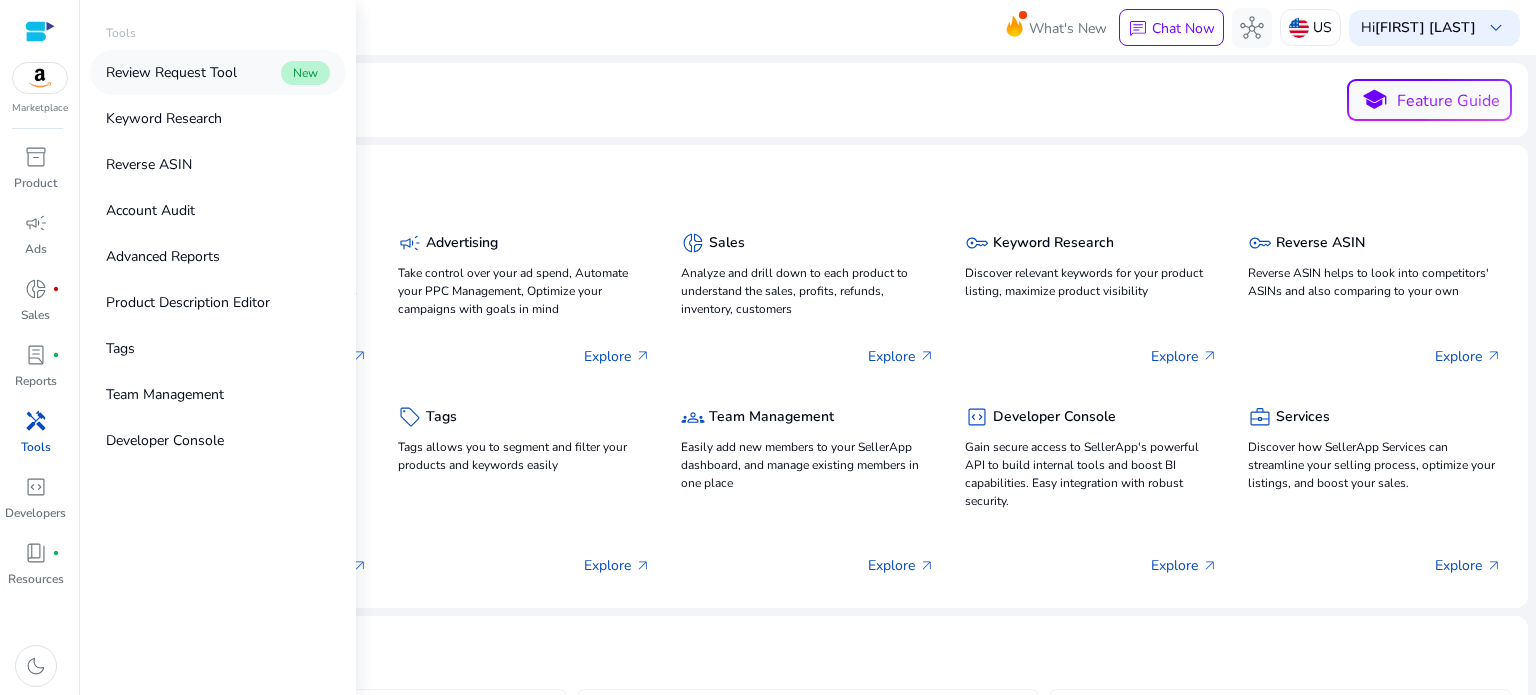 click on "New" at bounding box center (305, 73) 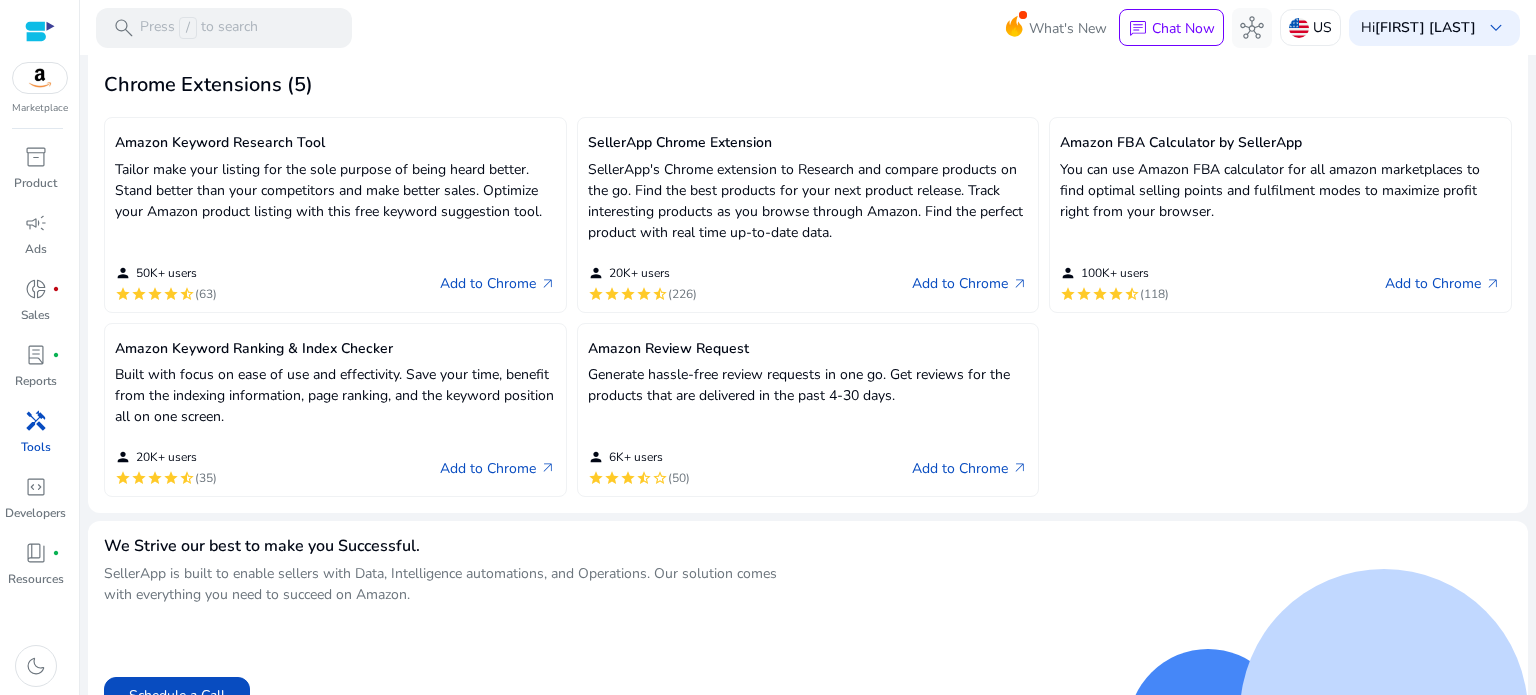 scroll, scrollTop: 575, scrollLeft: 0, axis: vertical 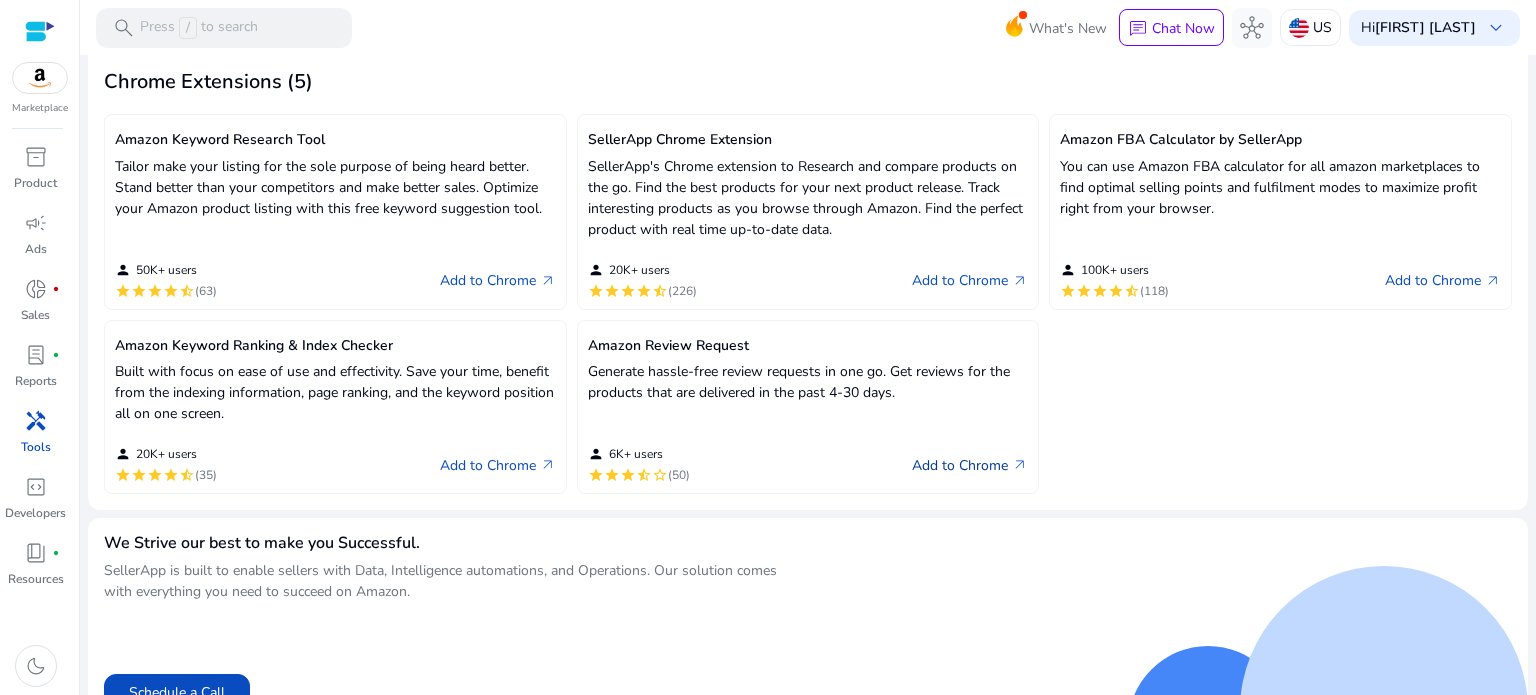 click on "Add to Chrome   arrow_outward" 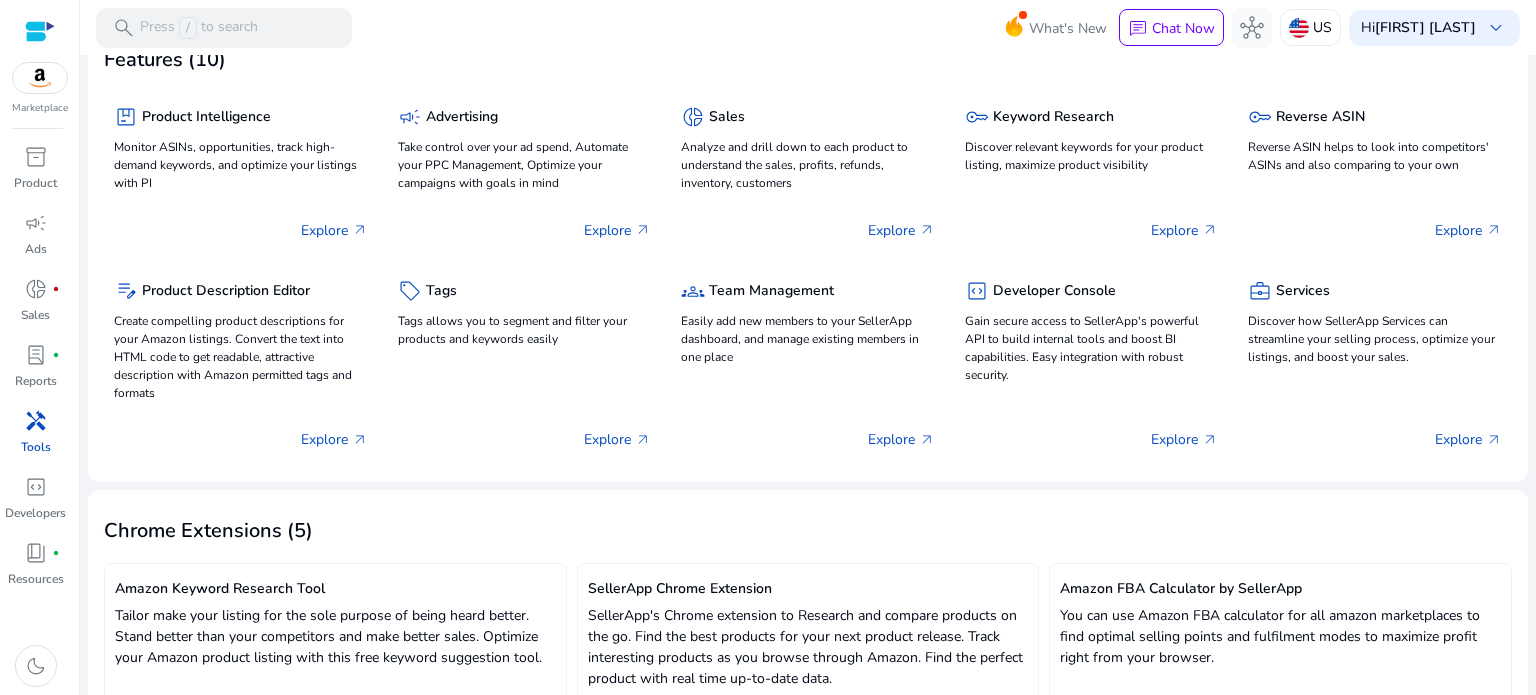 scroll, scrollTop: 0, scrollLeft: 0, axis: both 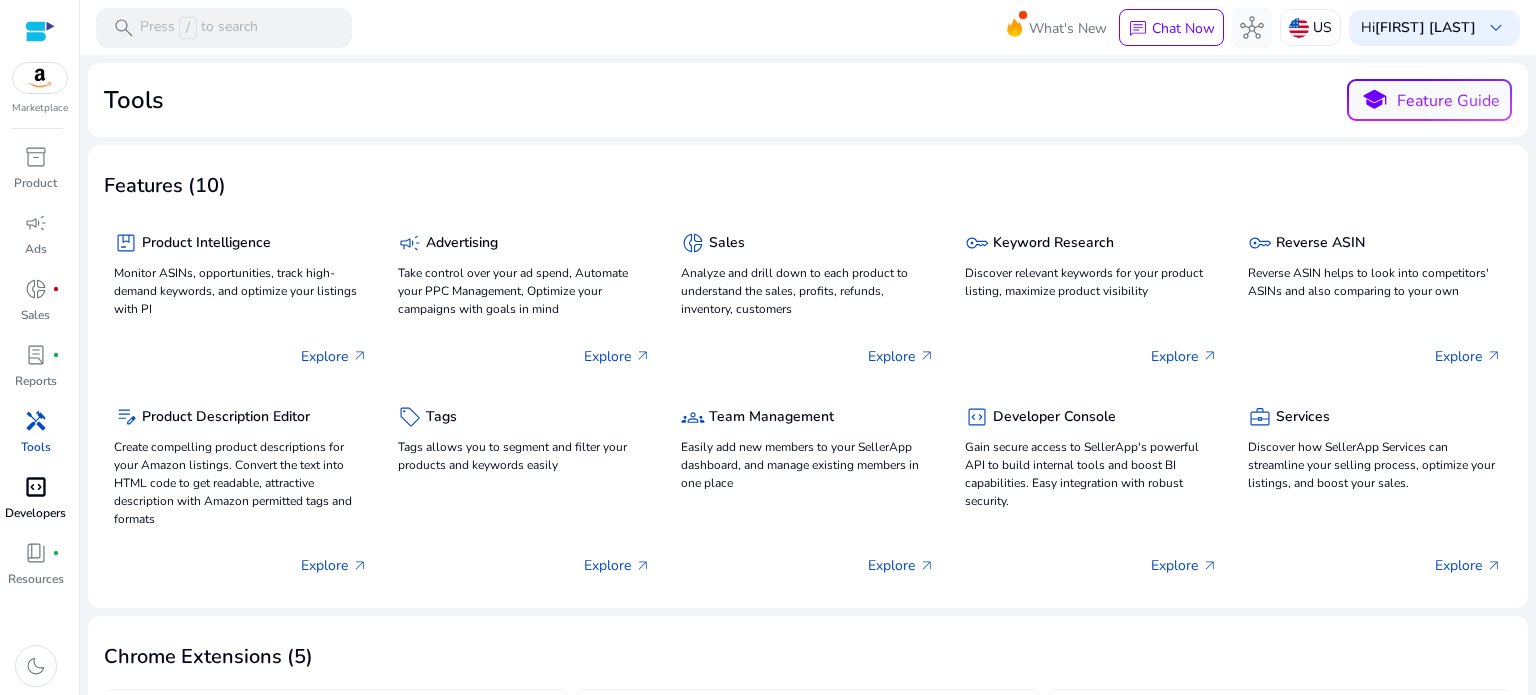 click on "code_blocks" at bounding box center (36, 487) 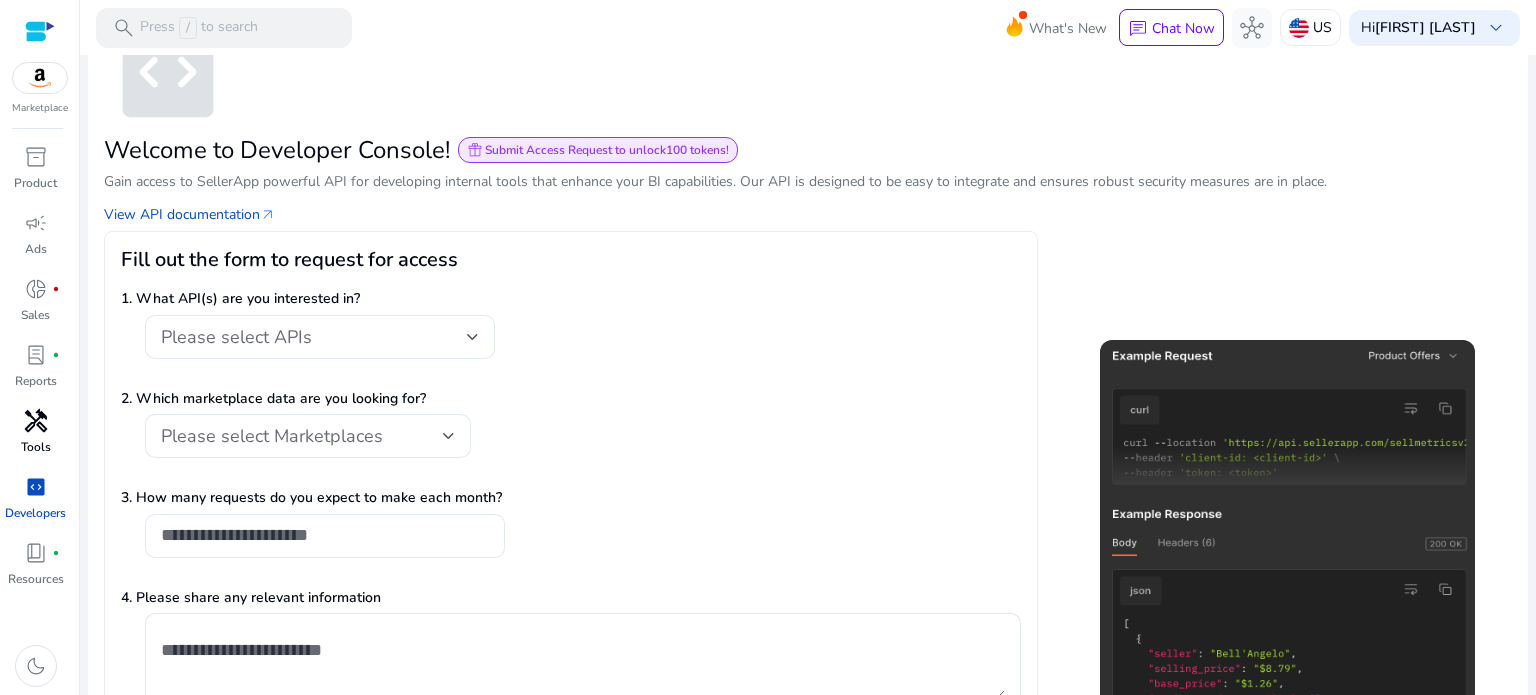 scroll, scrollTop: 0, scrollLeft: 0, axis: both 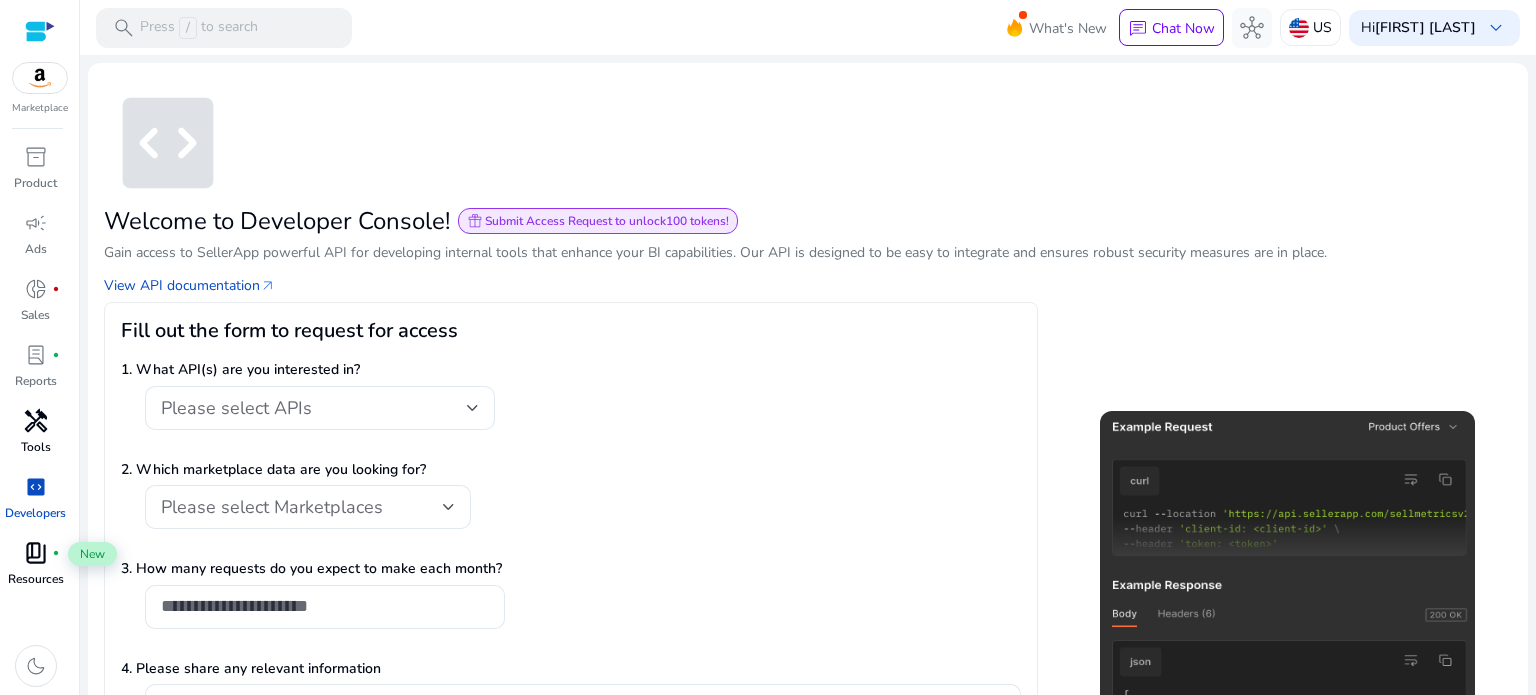 click on "book_4" at bounding box center [36, 553] 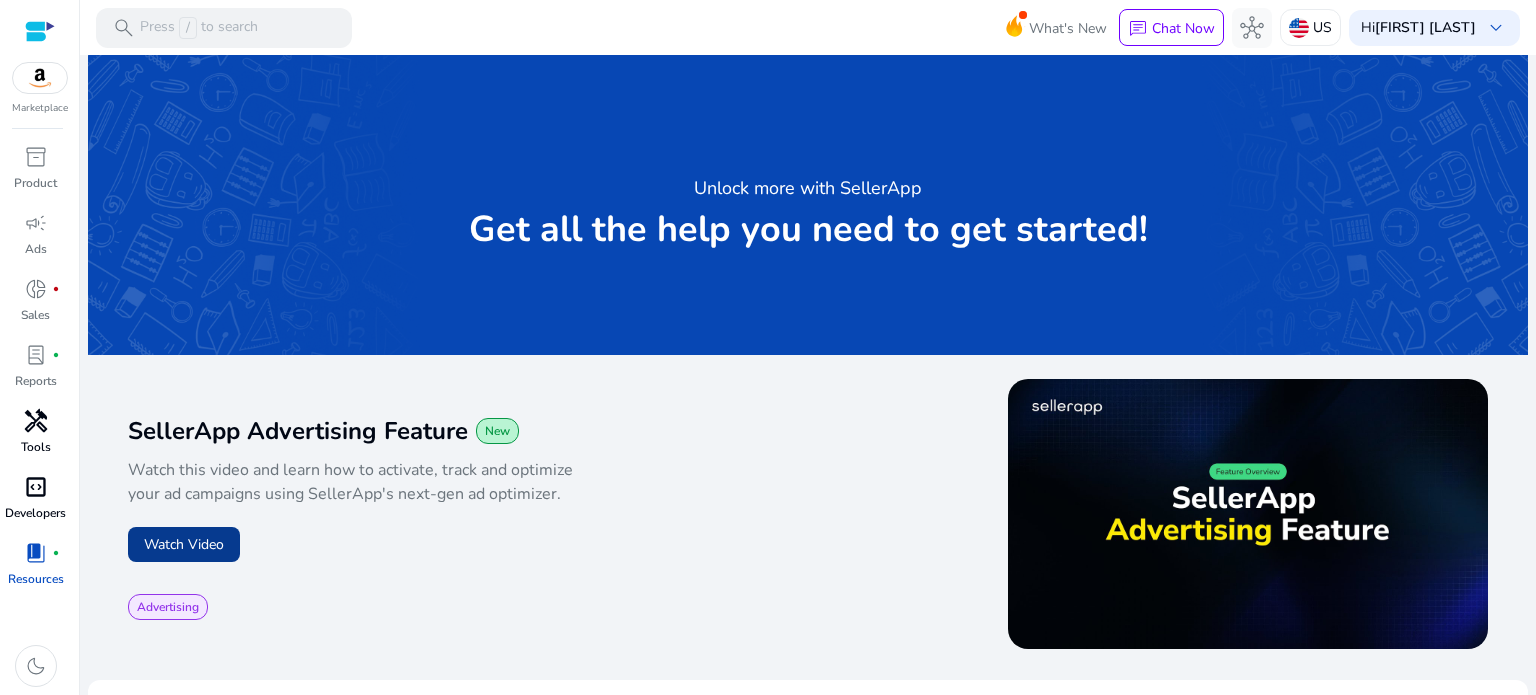 click on "Watch Video" 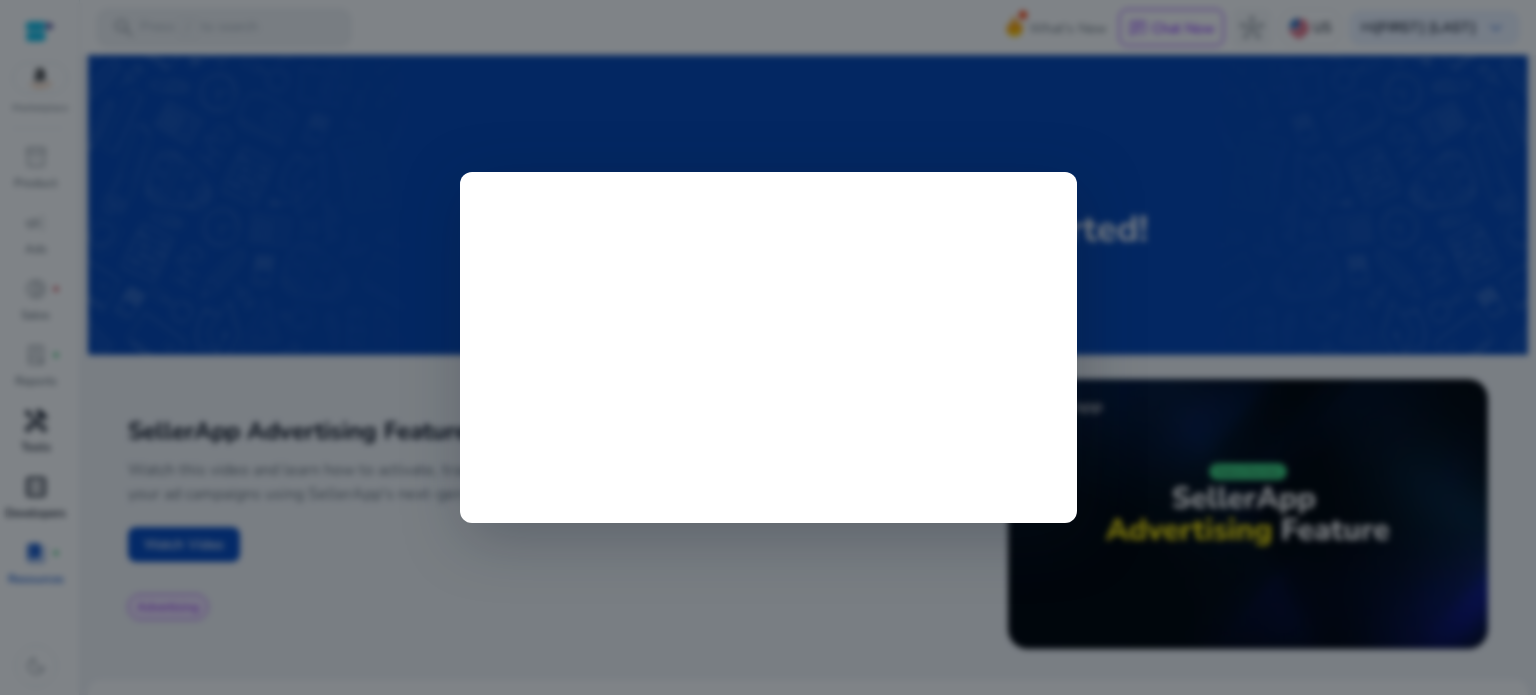 click at bounding box center [768, 347] 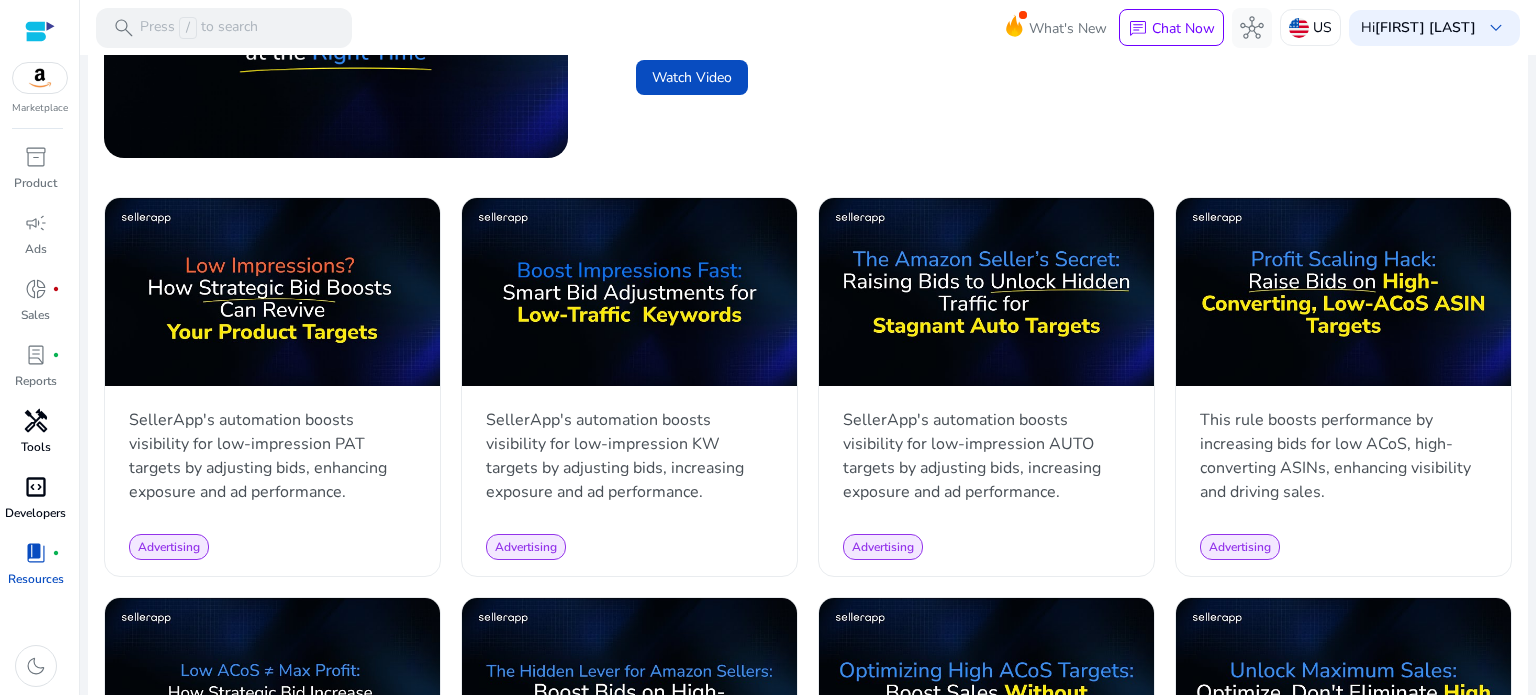 scroll, scrollTop: 862, scrollLeft: 0, axis: vertical 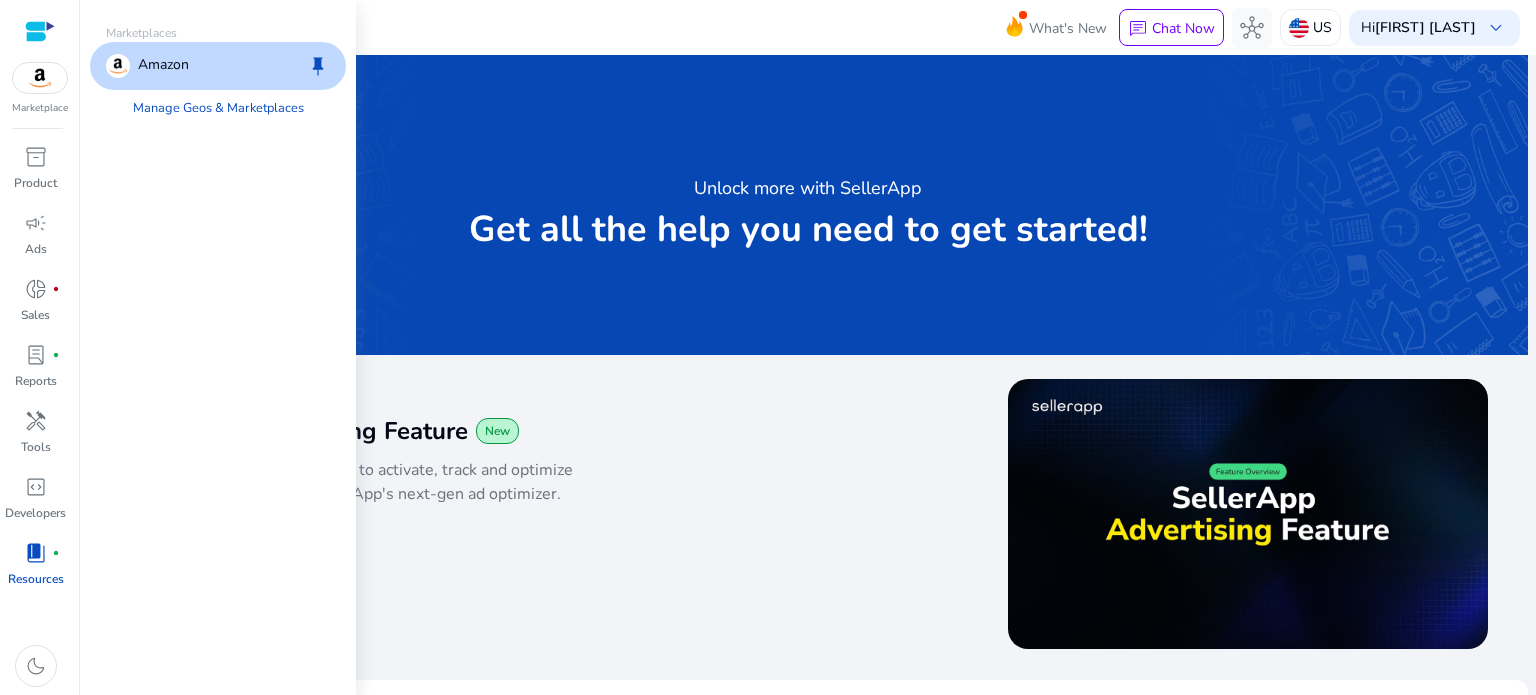 click at bounding box center [40, 78] 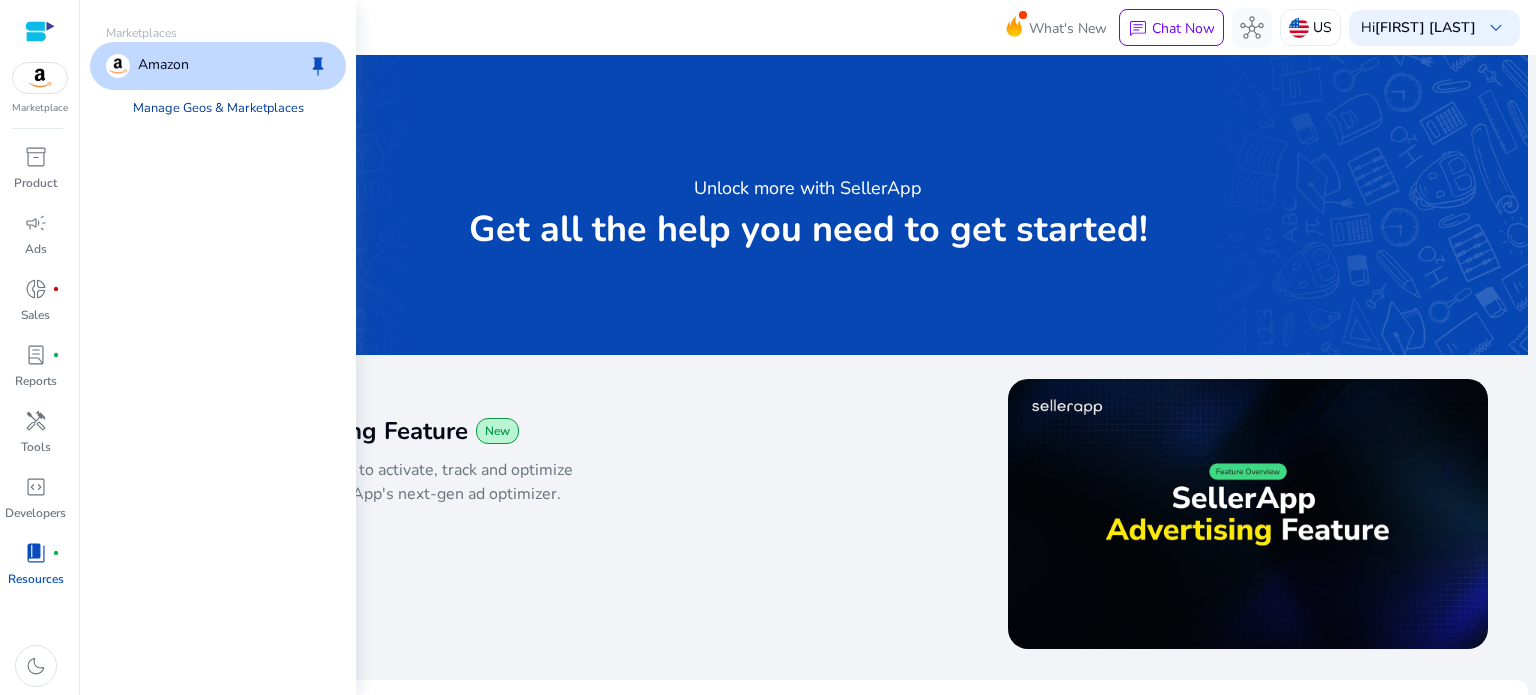 click on "Manage Geos & Marketplaces" at bounding box center (218, 108) 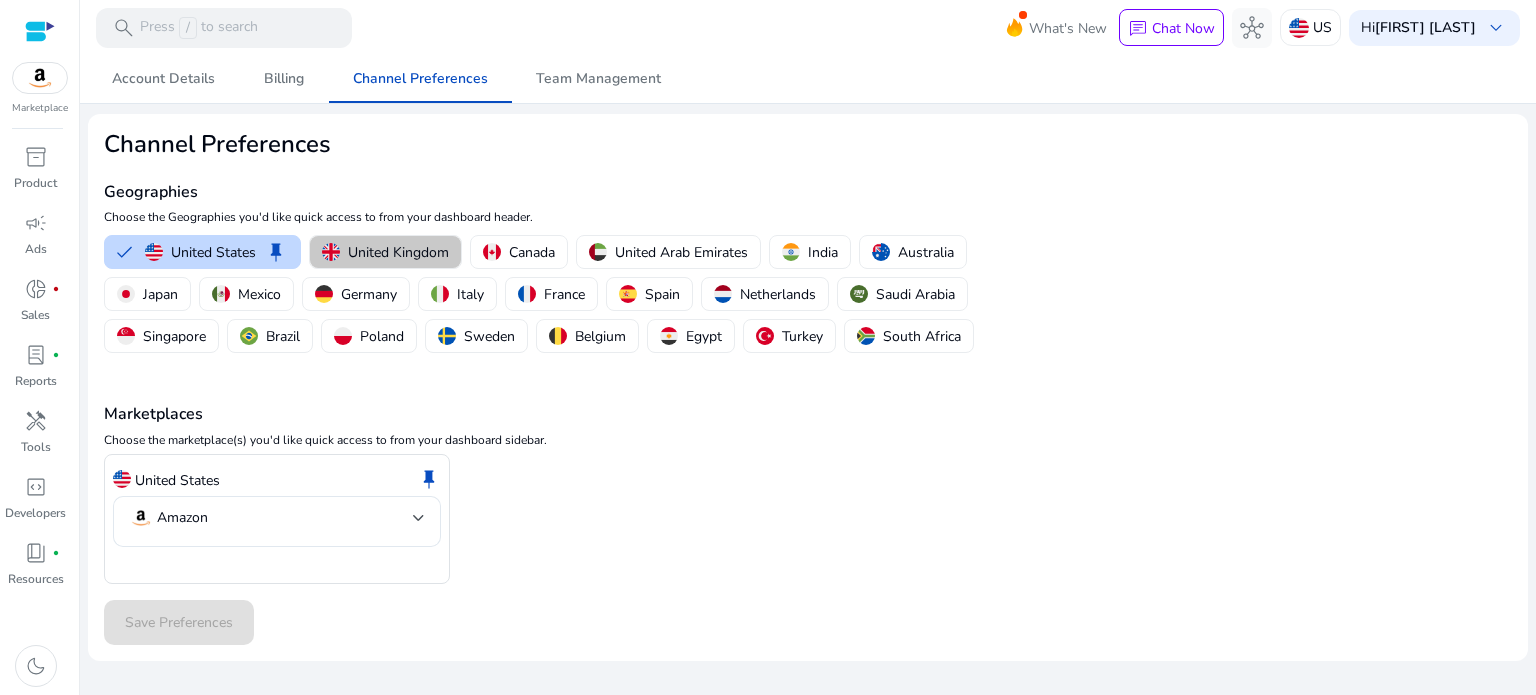 click on "United Kingdom" at bounding box center [398, 252] 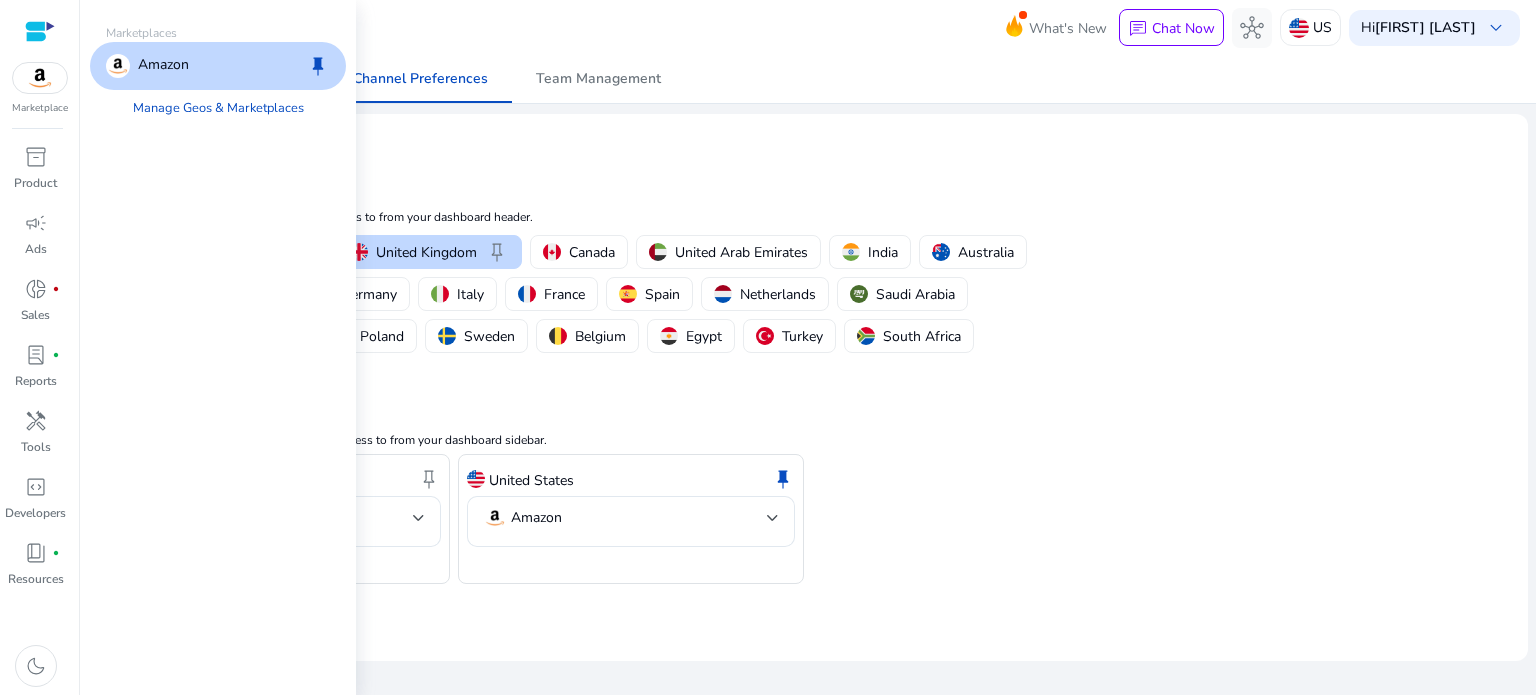 click at bounding box center [40, 78] 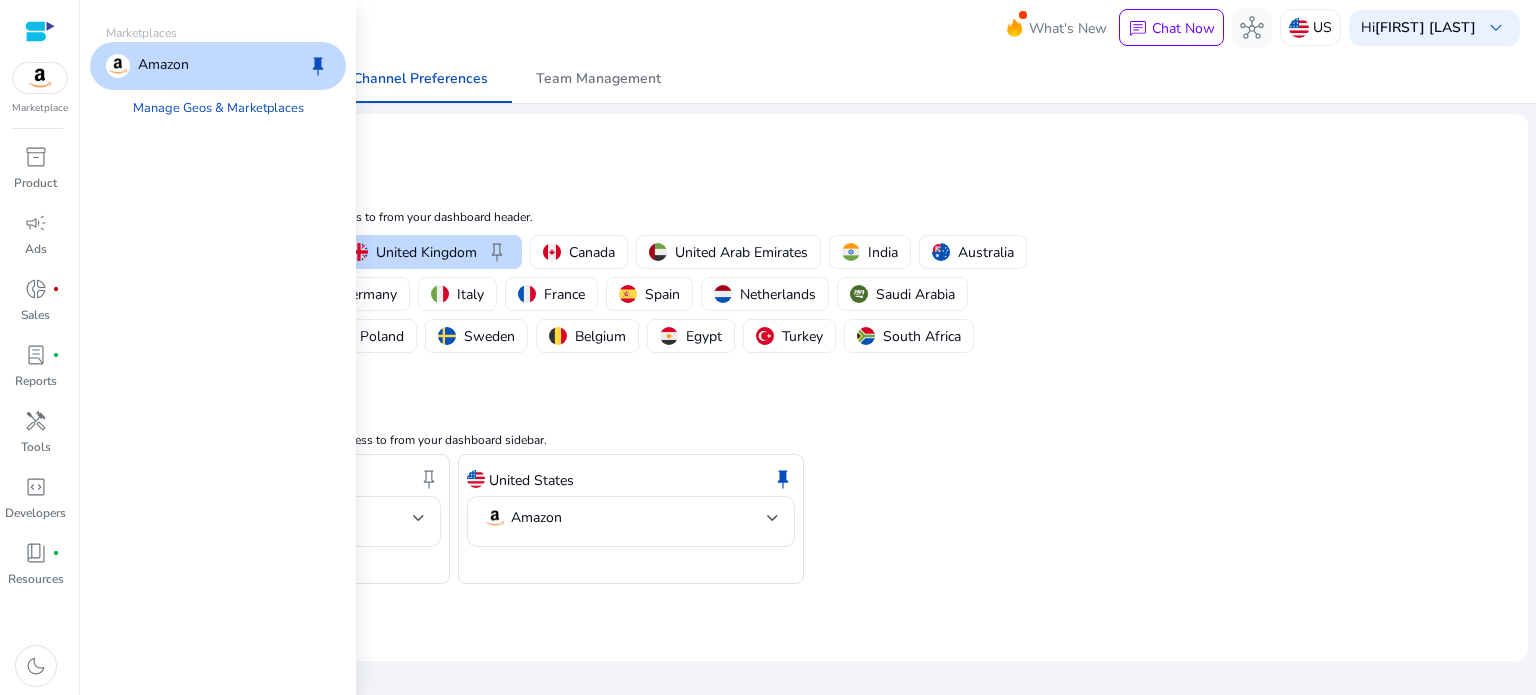 click at bounding box center [40, 78] 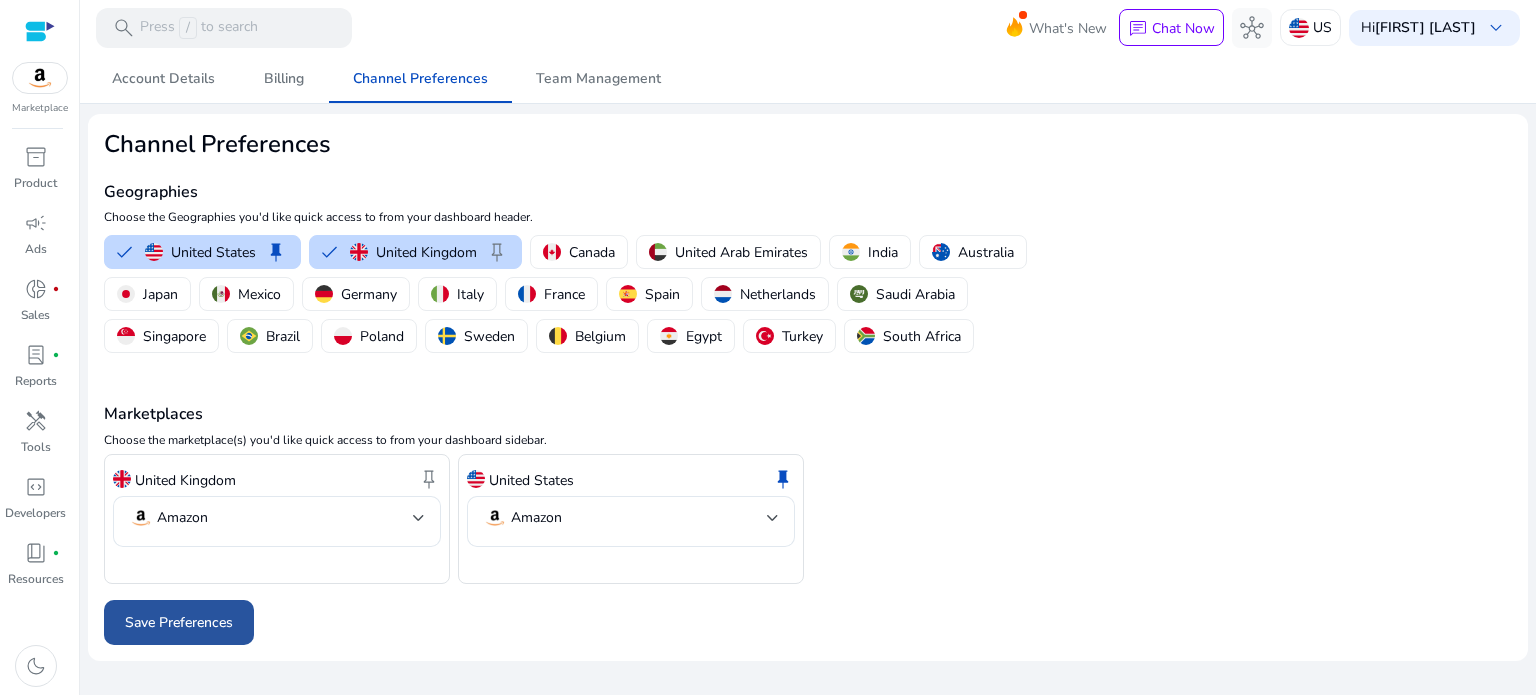 click on "Save Preferences" 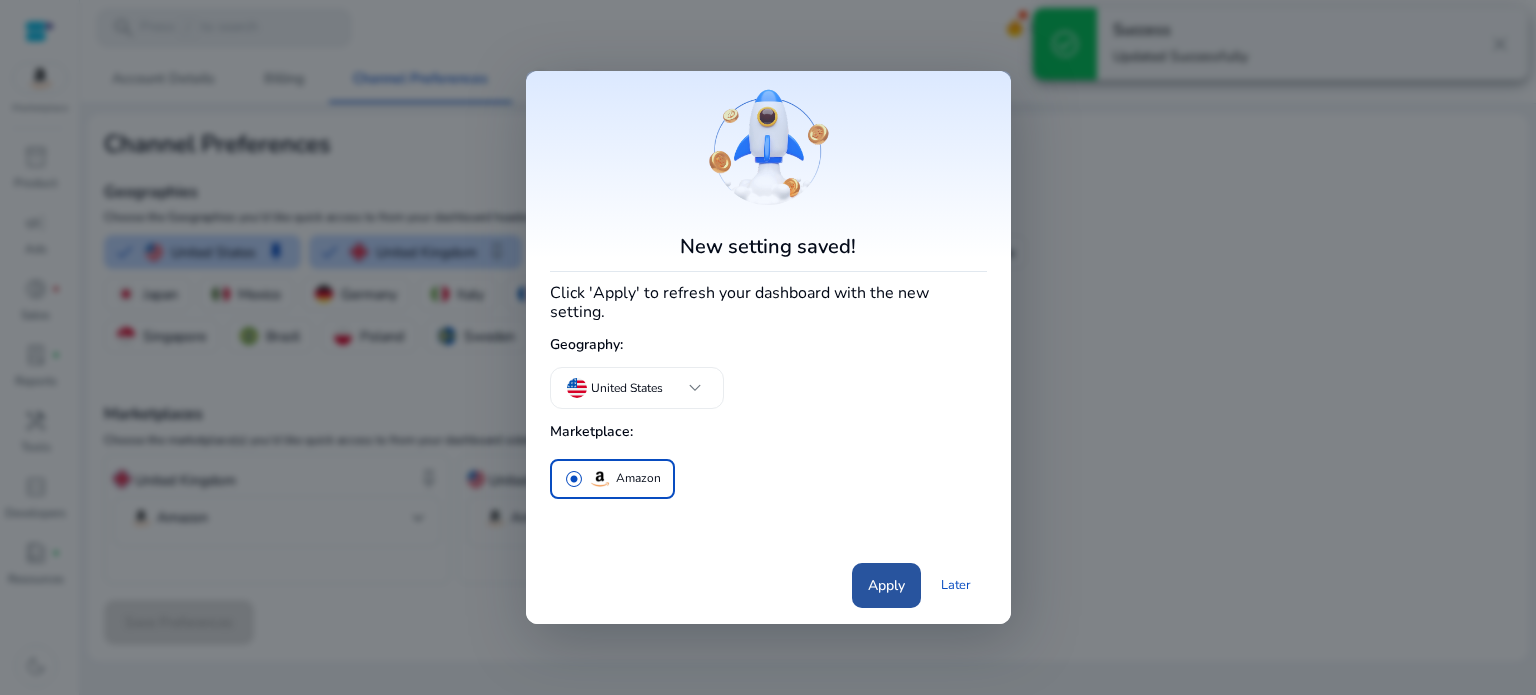 click on "Apply" at bounding box center (886, 585) 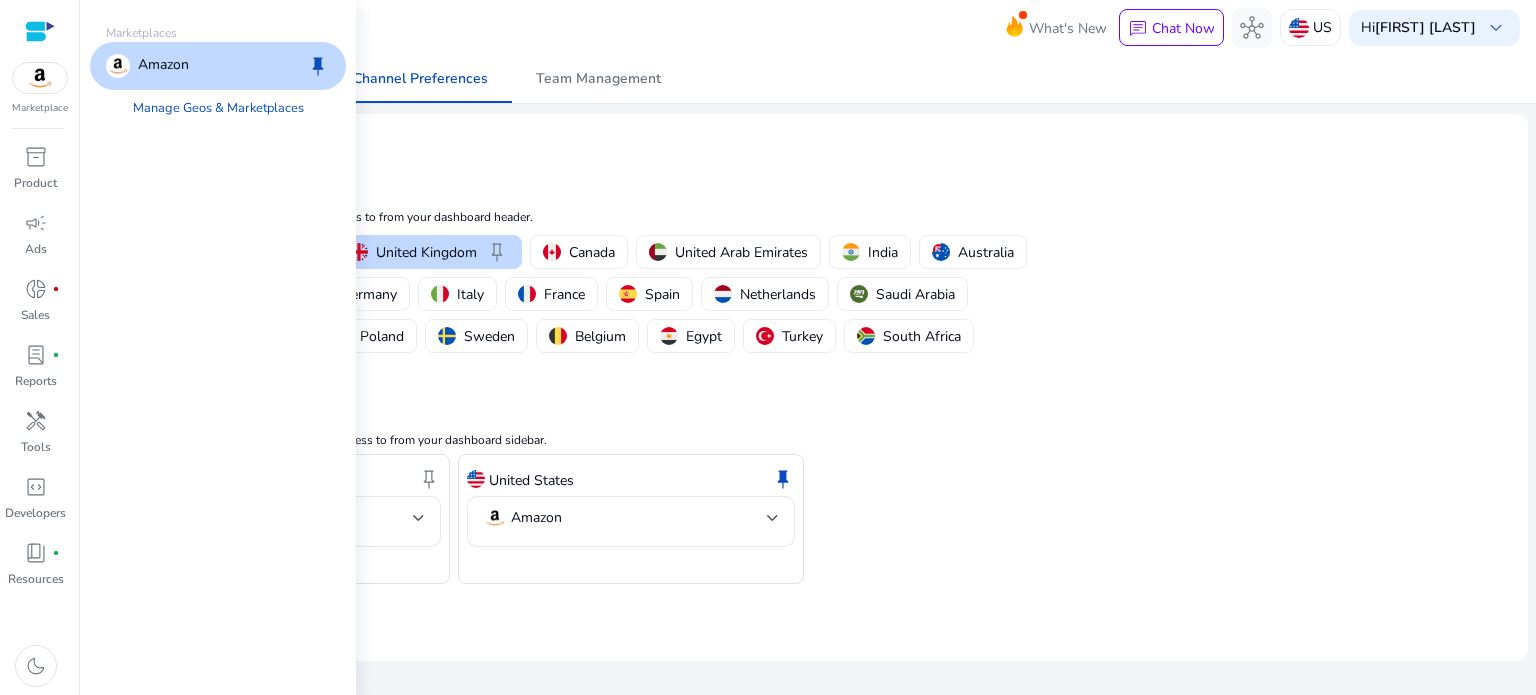 click at bounding box center [40, 78] 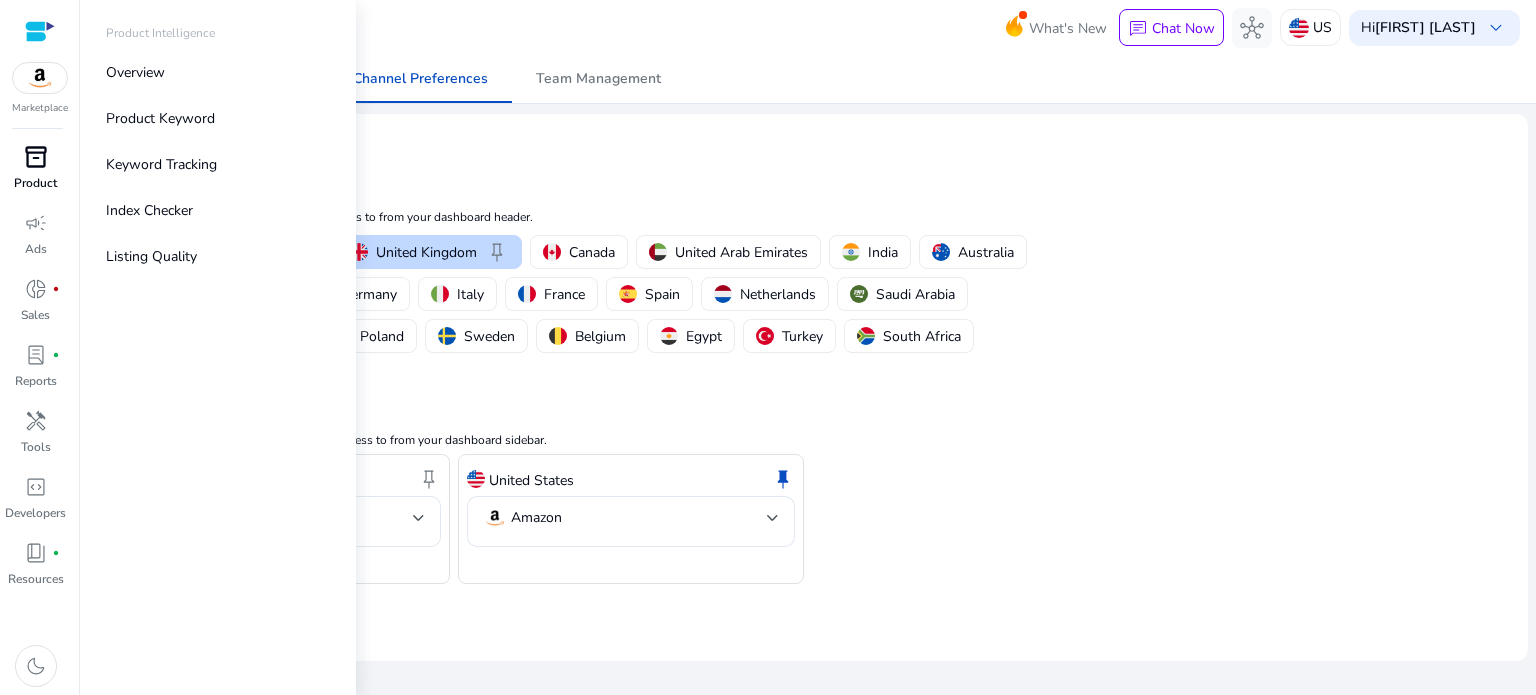 click on "inventory_2" at bounding box center [36, 157] 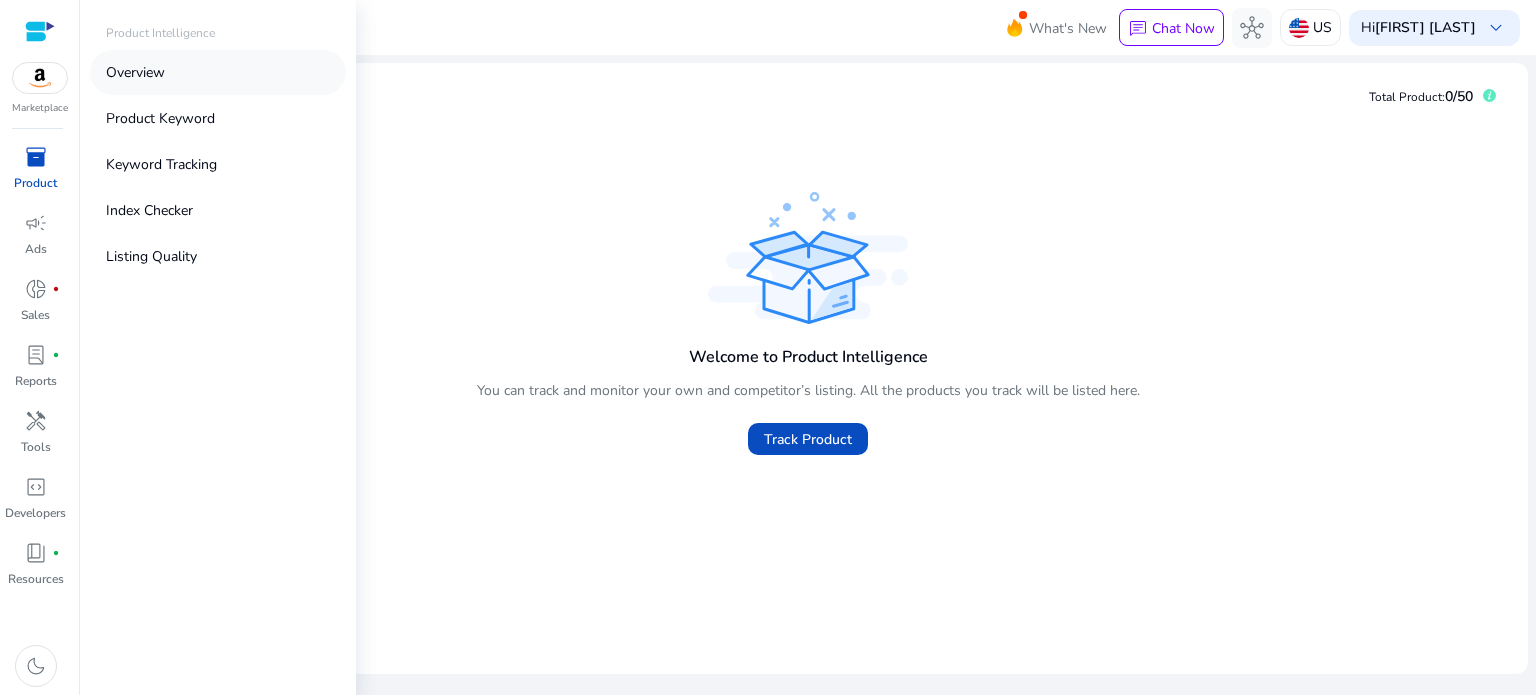click on "Overview" at bounding box center (135, 72) 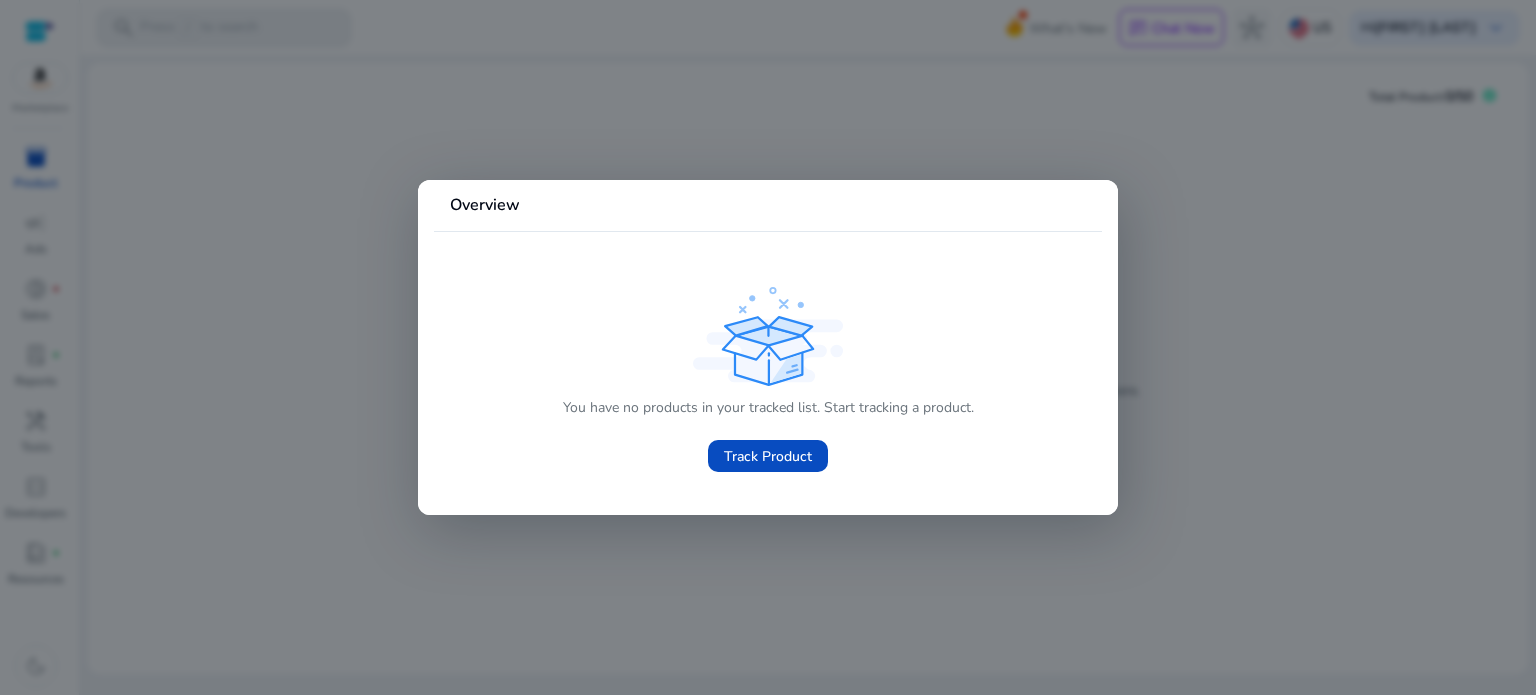 click at bounding box center (768, 347) 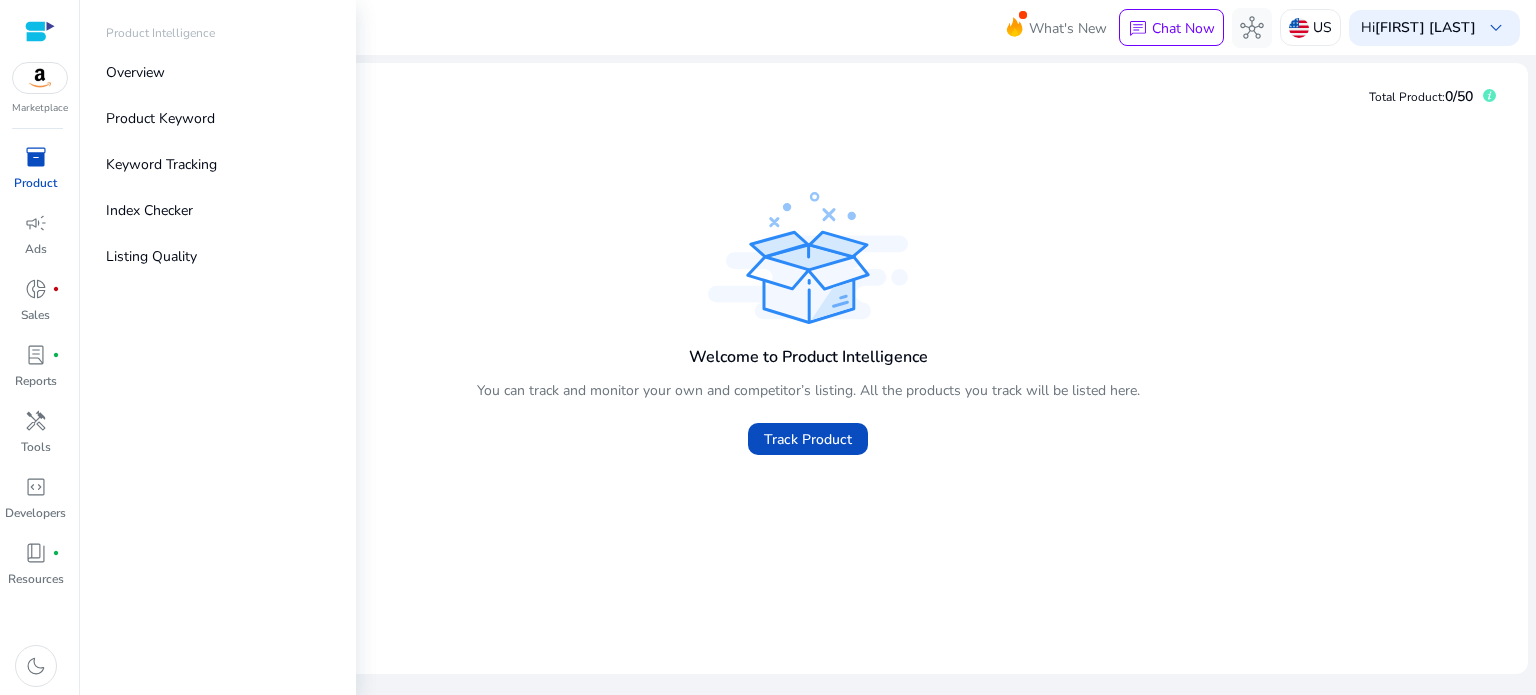 click on "inventory_2" at bounding box center (36, 157) 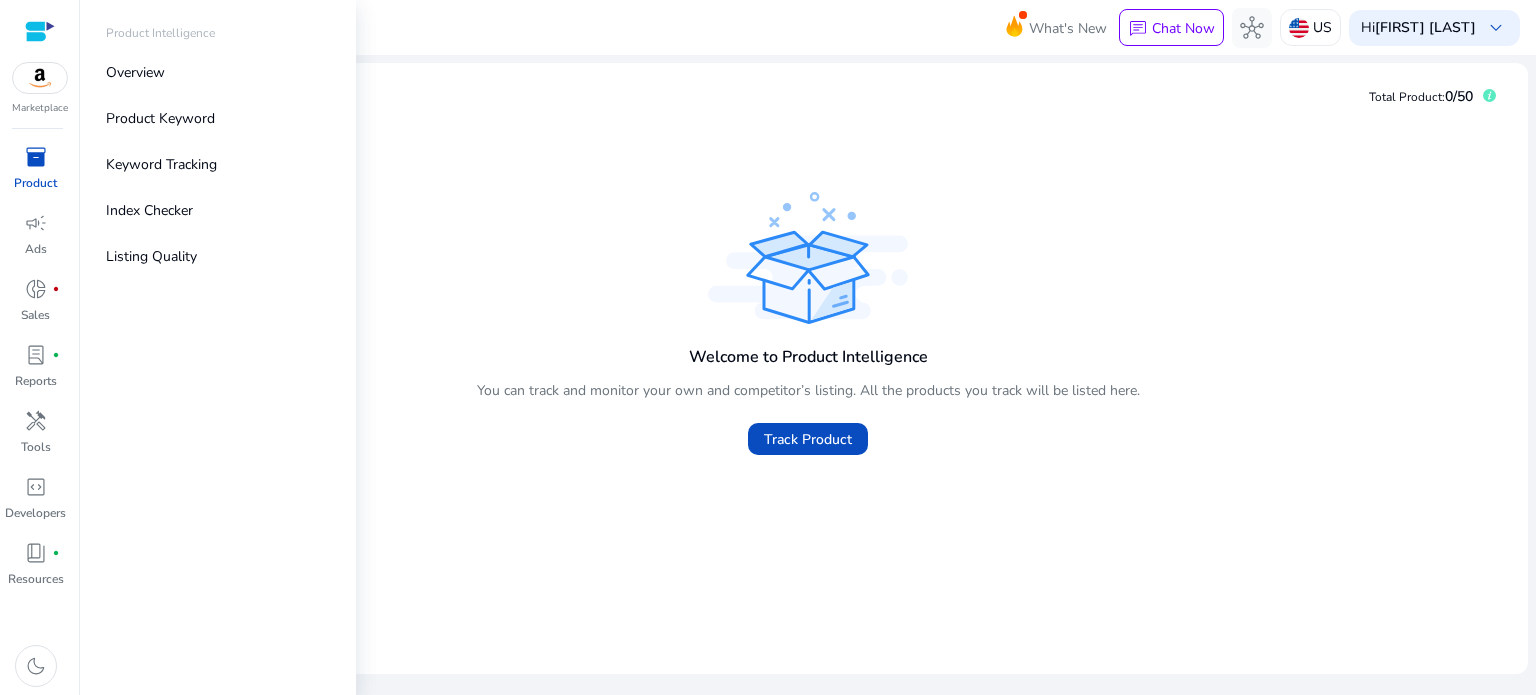 click on "inventory_2" at bounding box center [36, 157] 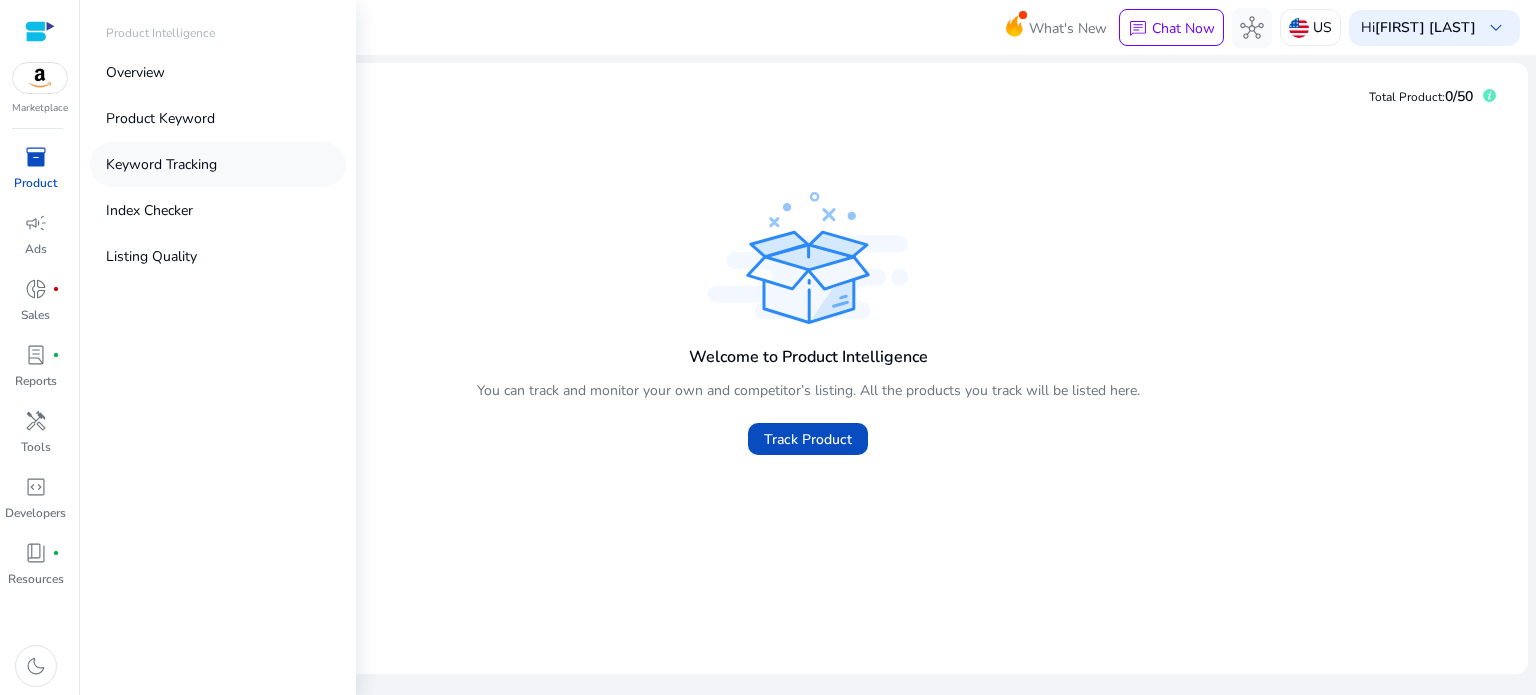 click on "Keyword Tracking" at bounding box center [161, 164] 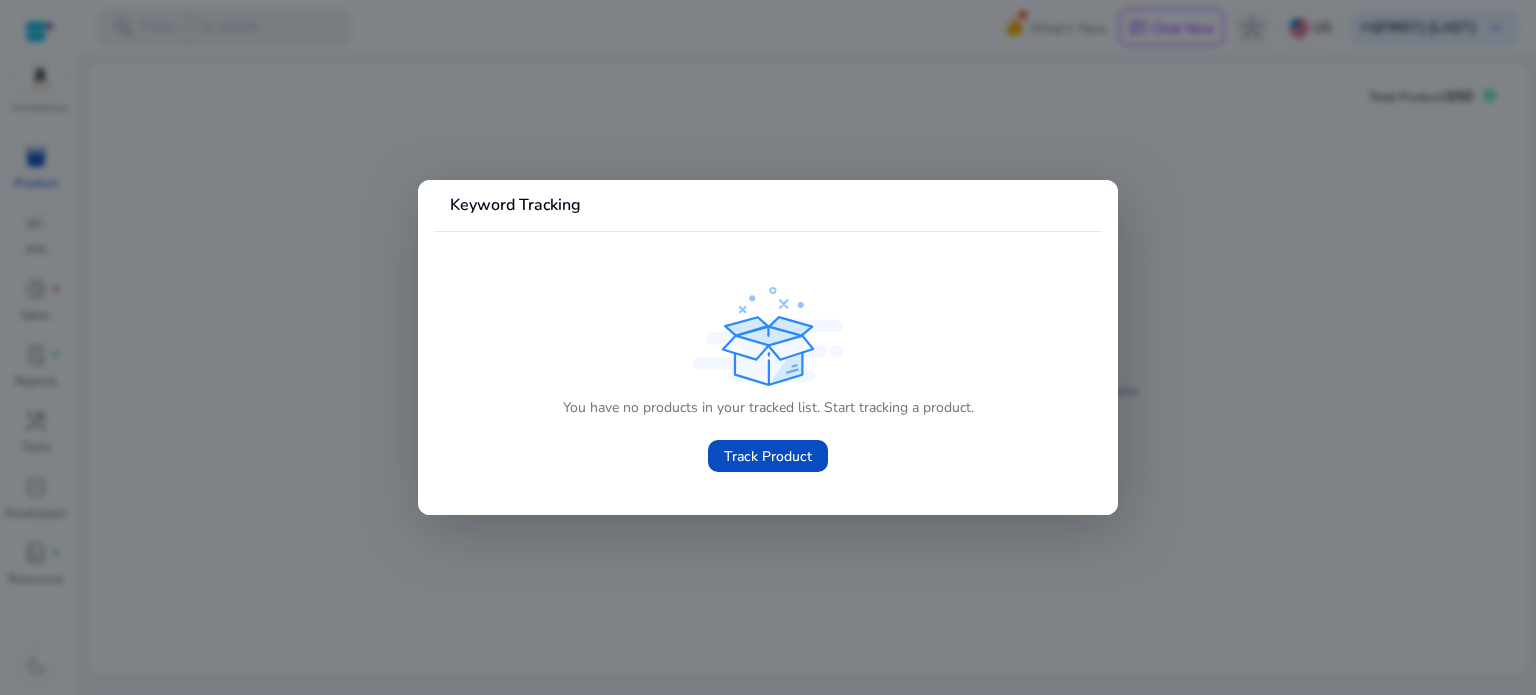 click at bounding box center [768, 347] 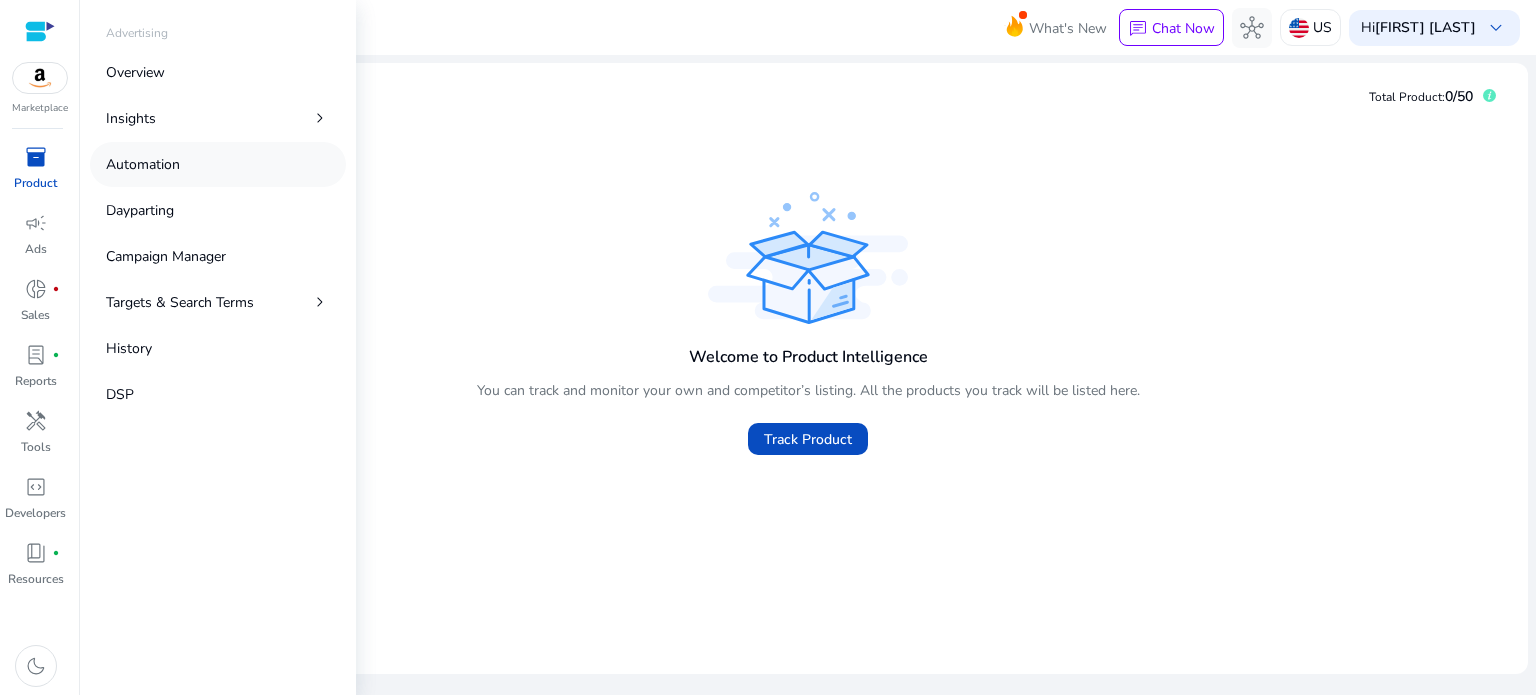 click on "Automation" at bounding box center (143, 164) 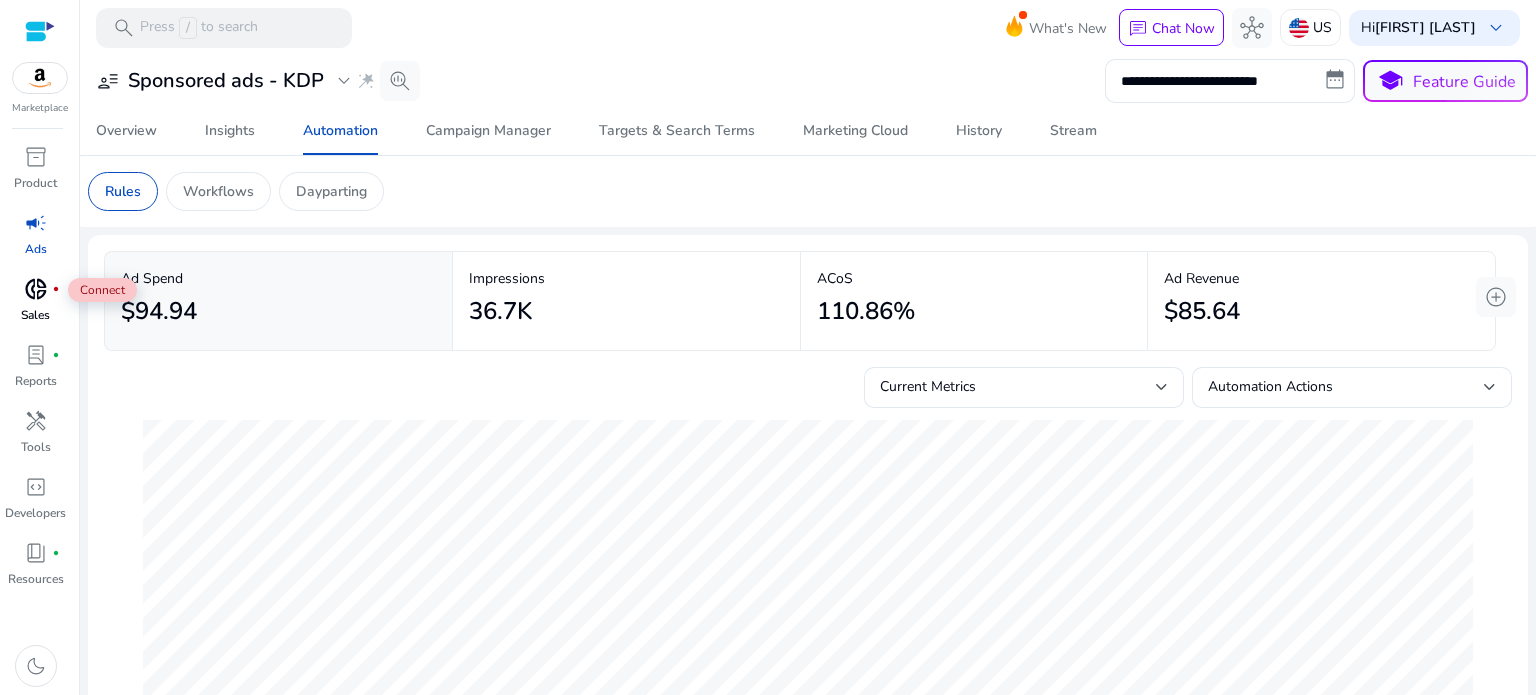 click on "donut_small" at bounding box center [36, 289] 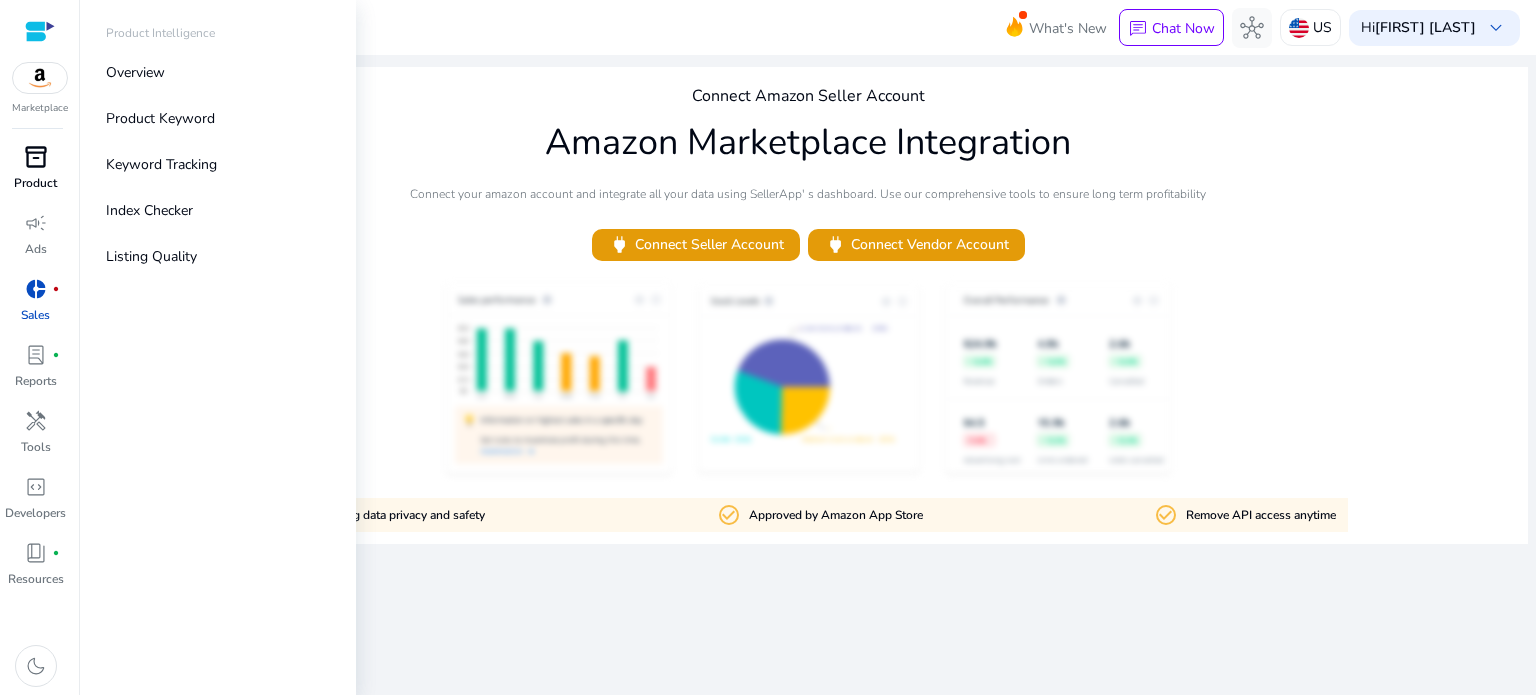 click on "inventory_2" at bounding box center (36, 157) 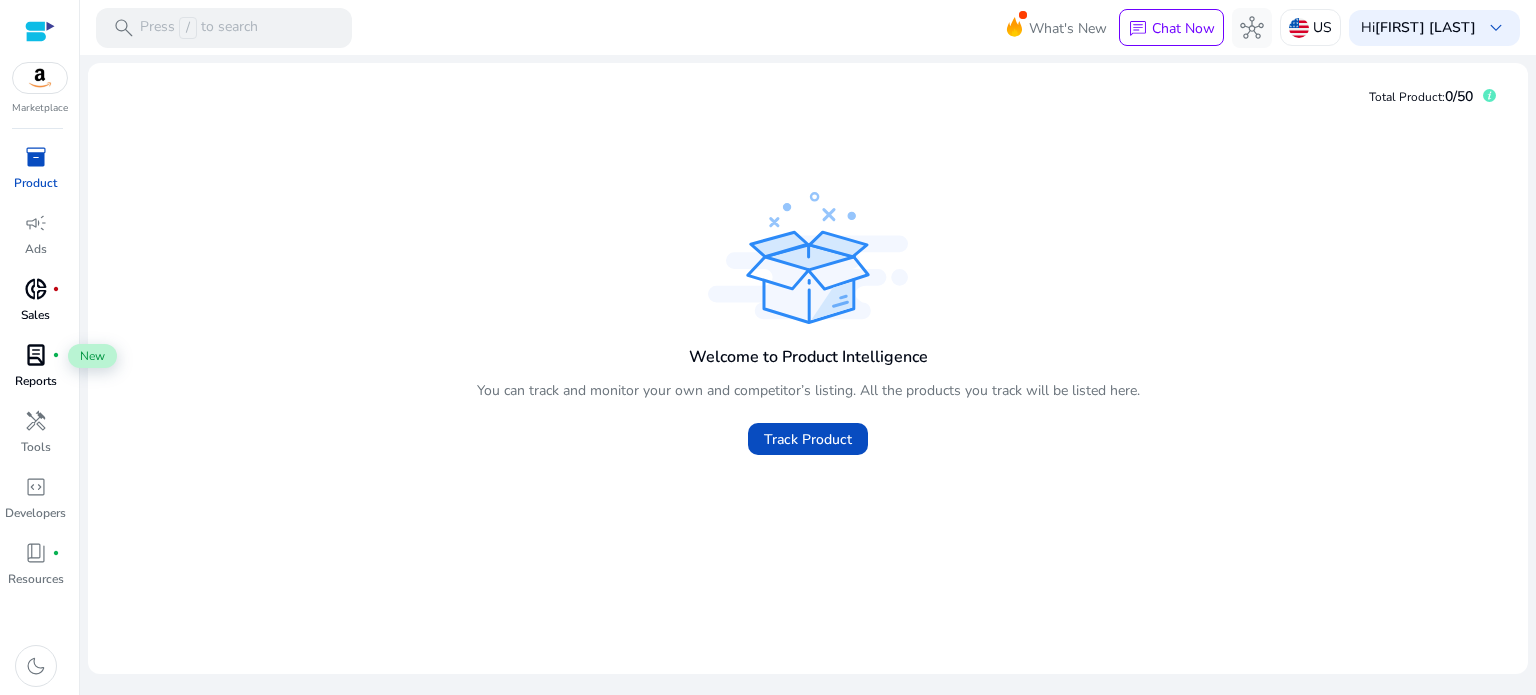 click on "lab_profile" at bounding box center [36, 355] 